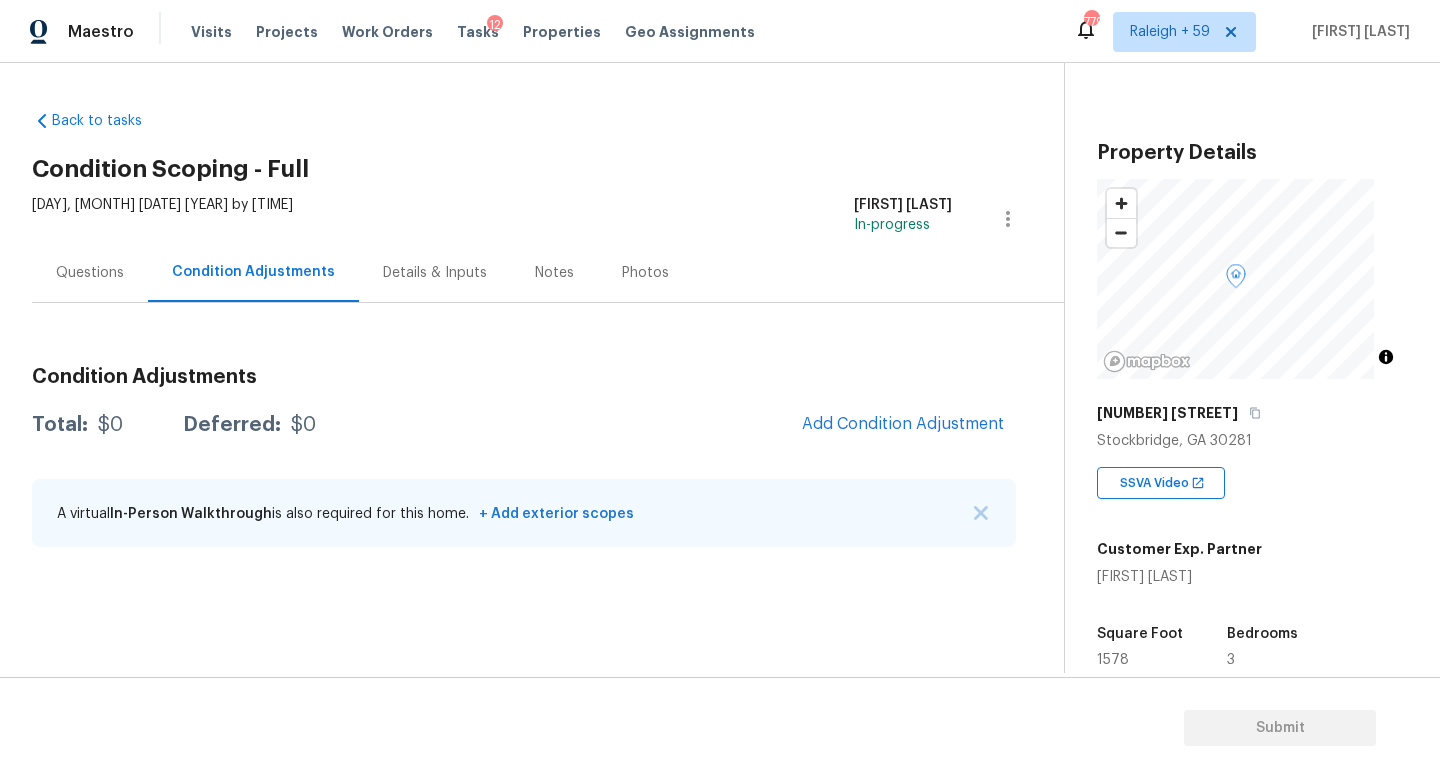 scroll, scrollTop: 0, scrollLeft: 0, axis: both 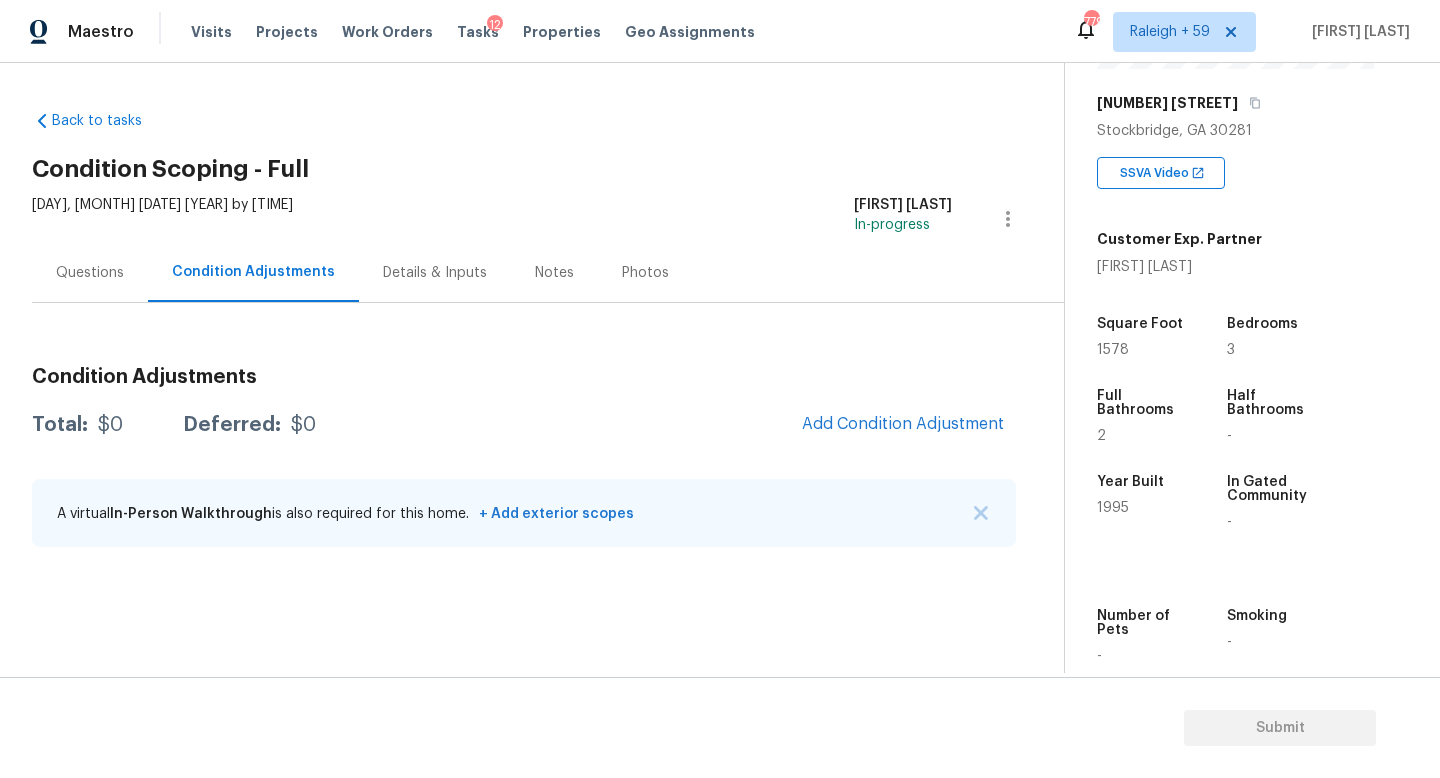 click on "Details & Inputs" at bounding box center [435, 272] 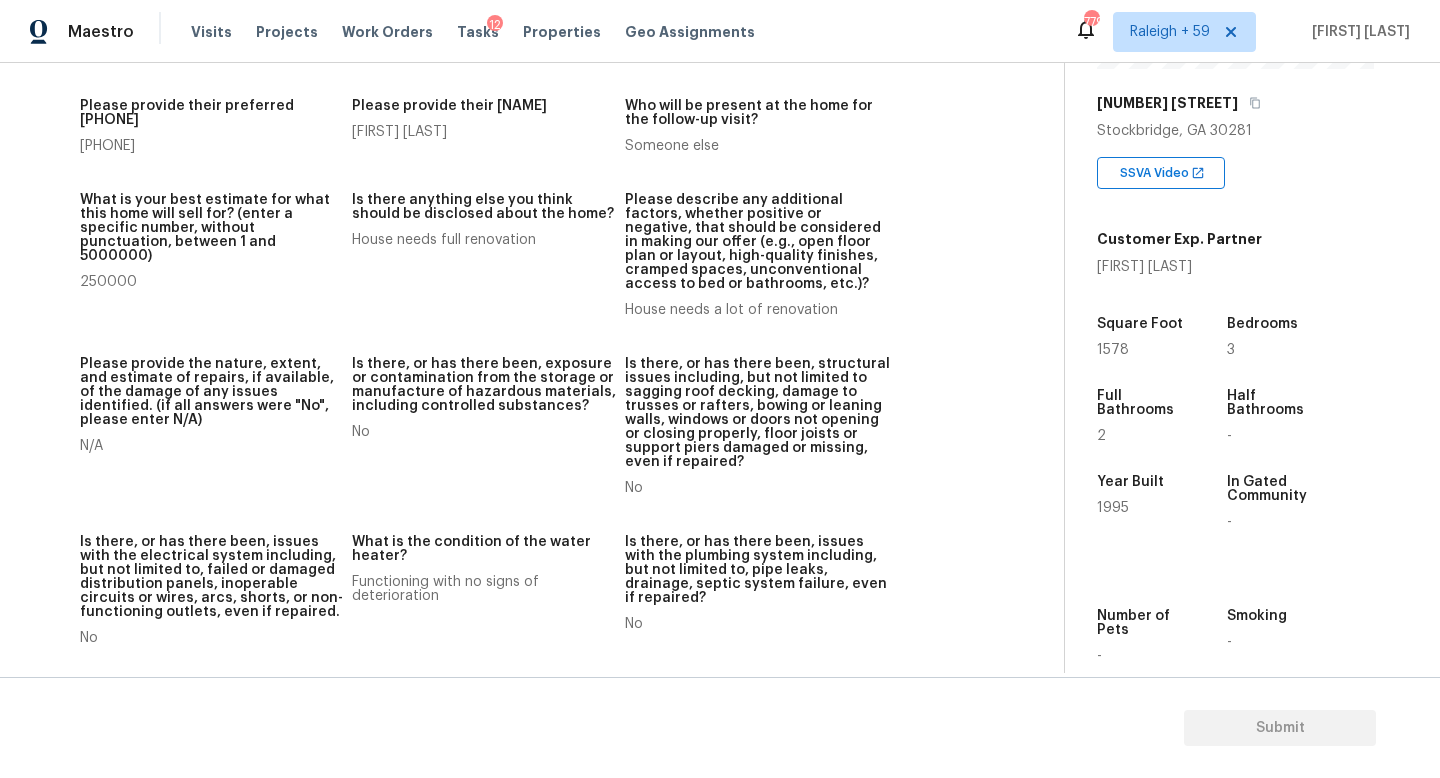 scroll, scrollTop: 0, scrollLeft: 0, axis: both 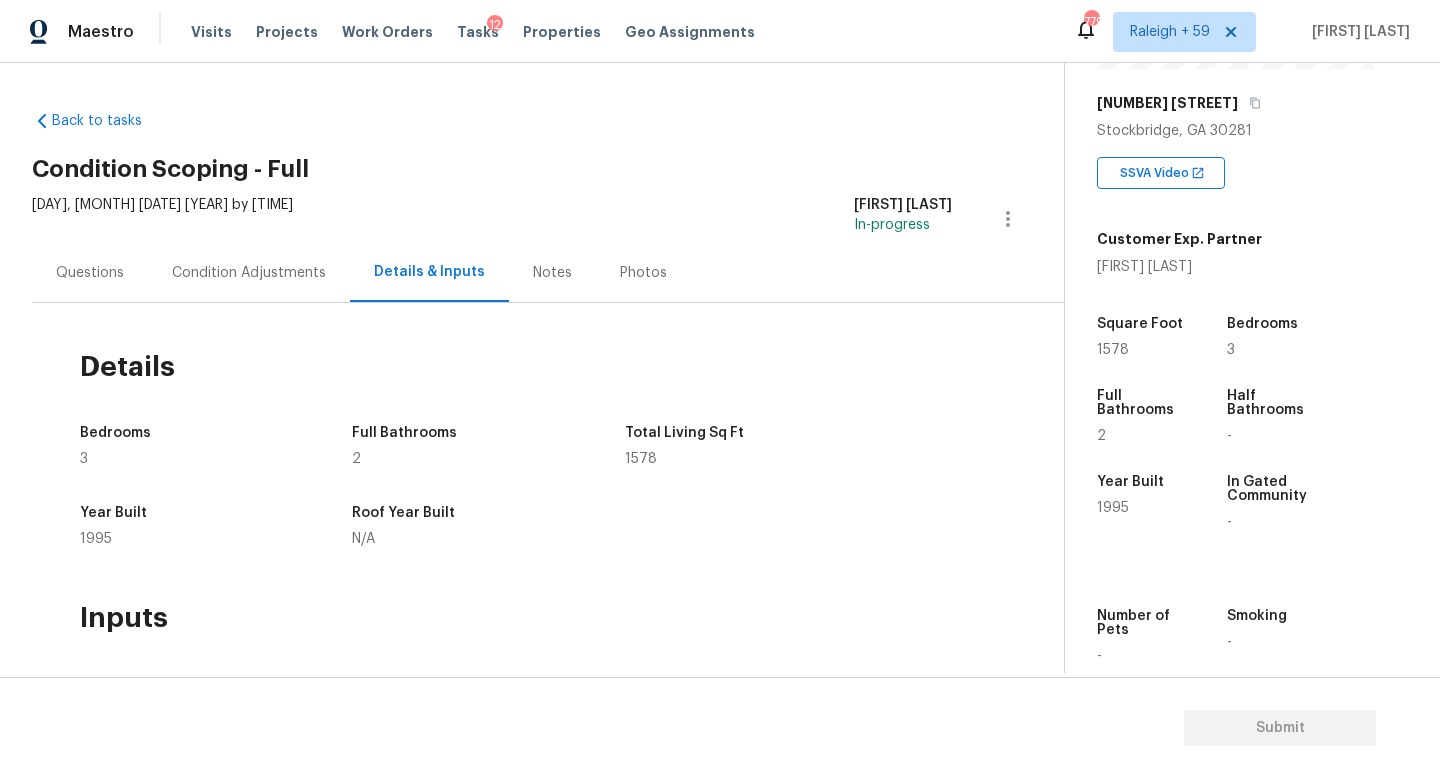 click on "Condition Adjustments" at bounding box center (249, 272) 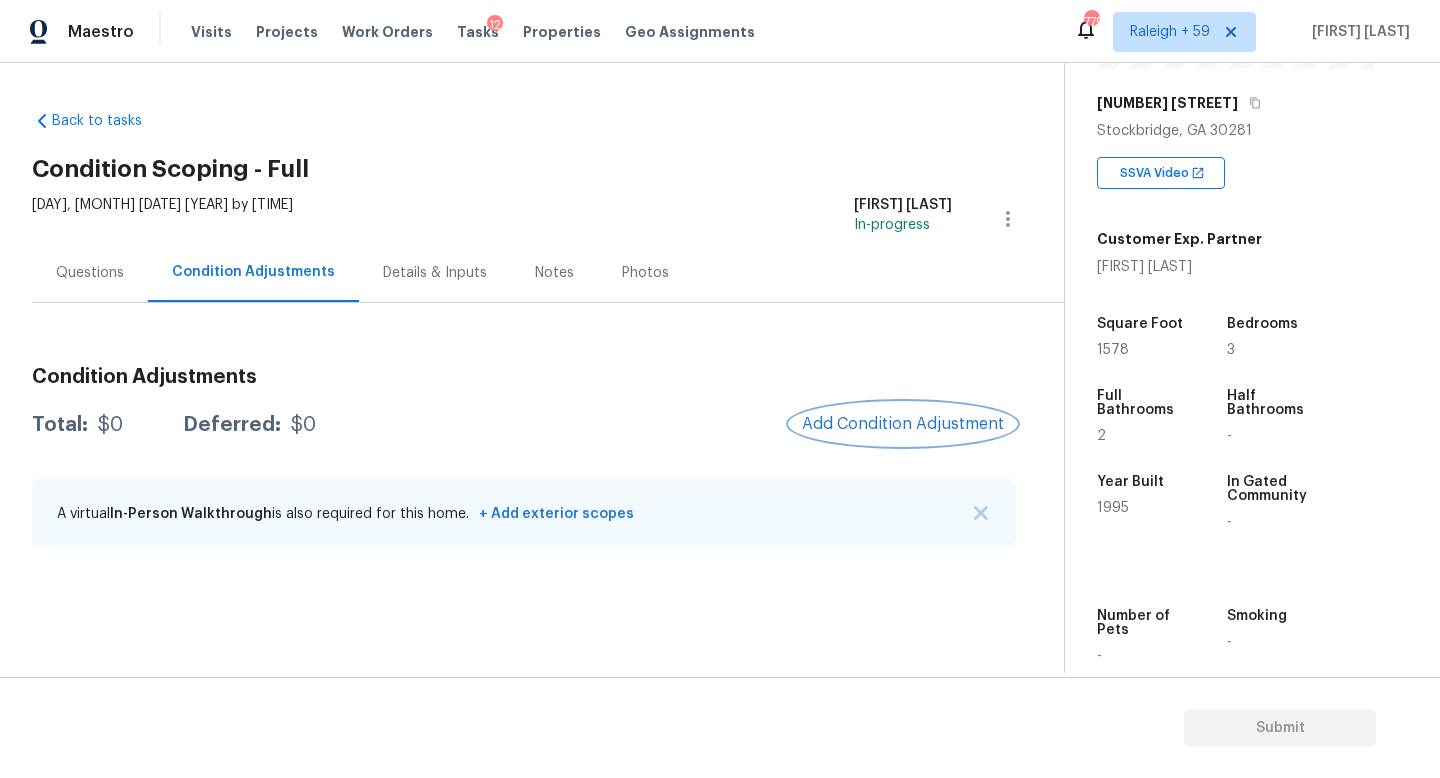 click on "Add Condition Adjustment" at bounding box center (903, 424) 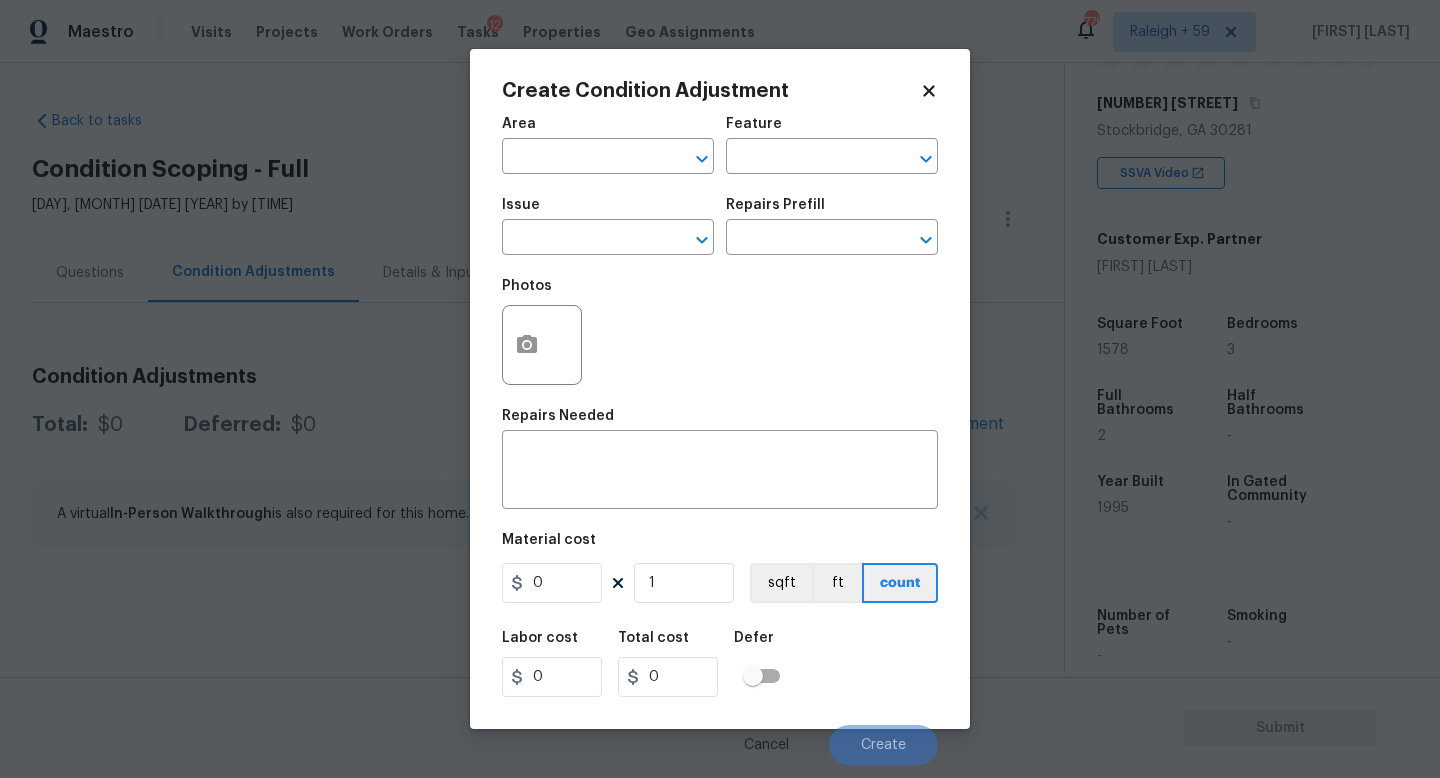 click on "Area ​" at bounding box center [608, 145] 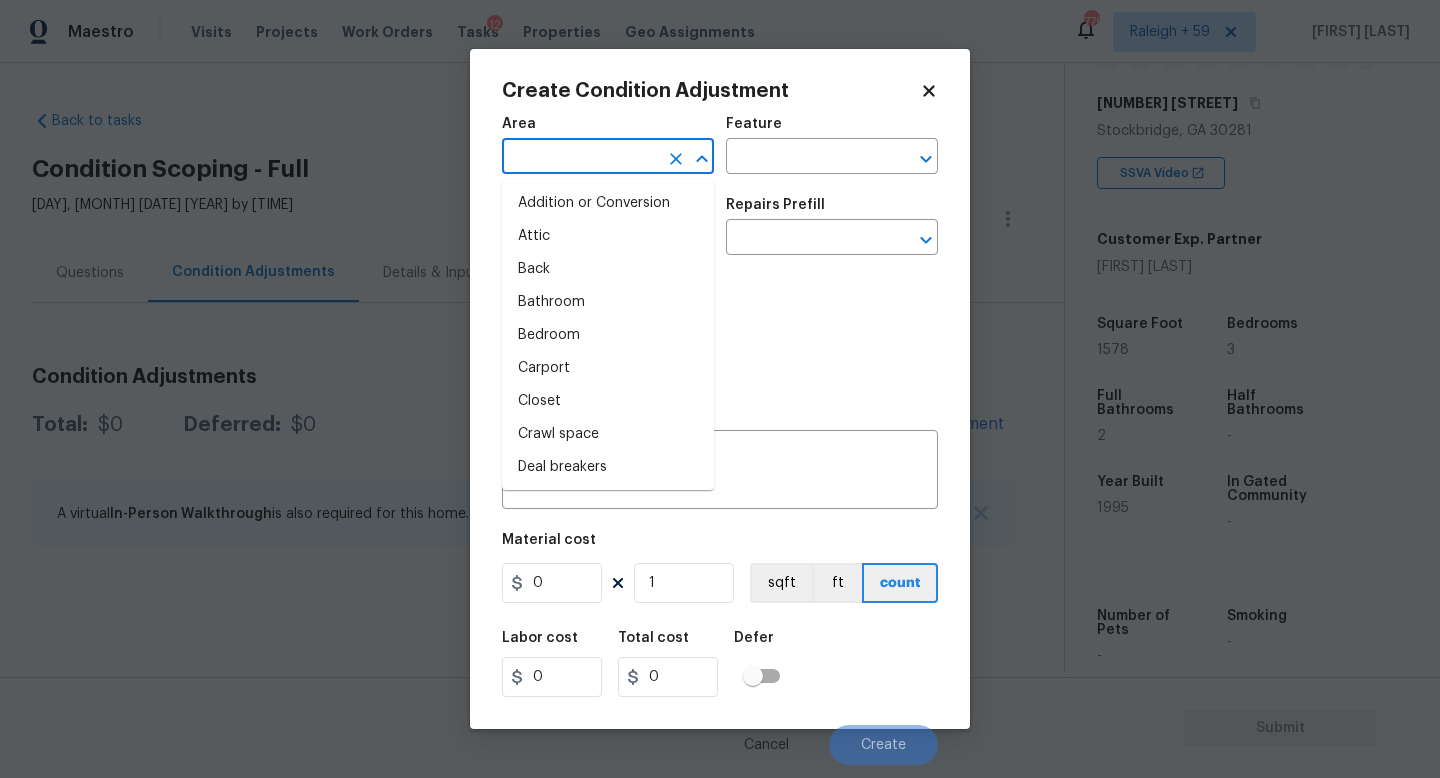 click at bounding box center (580, 158) 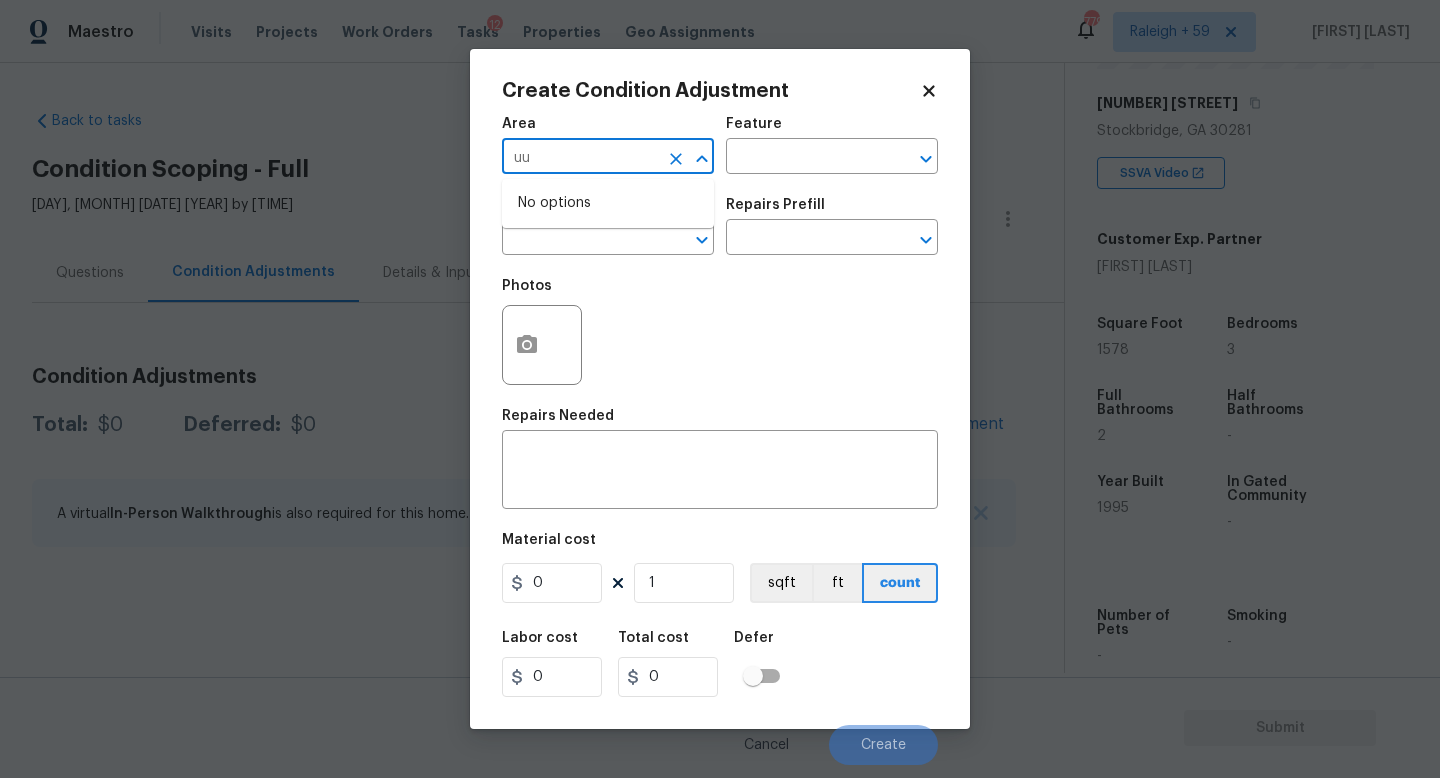 type on "u" 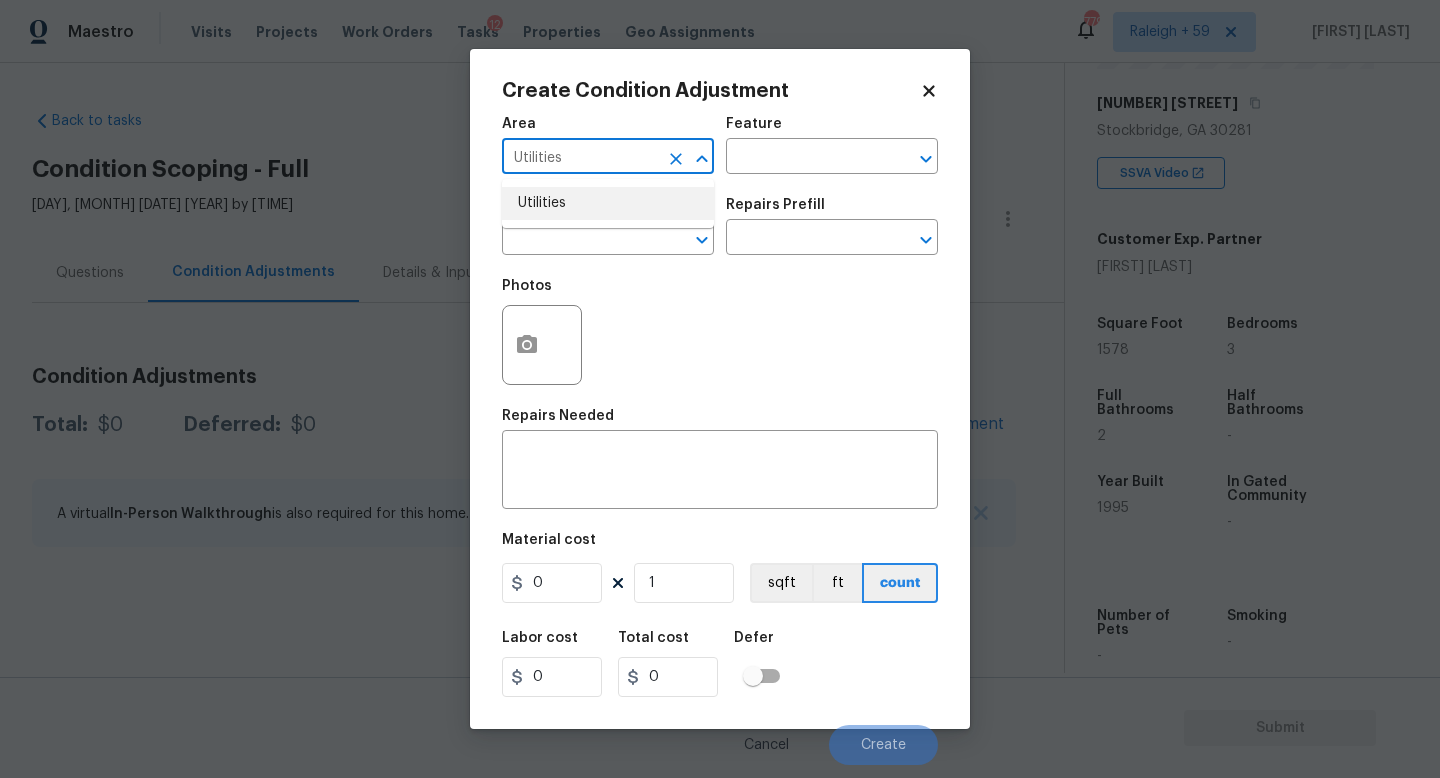 type on "Utilities" 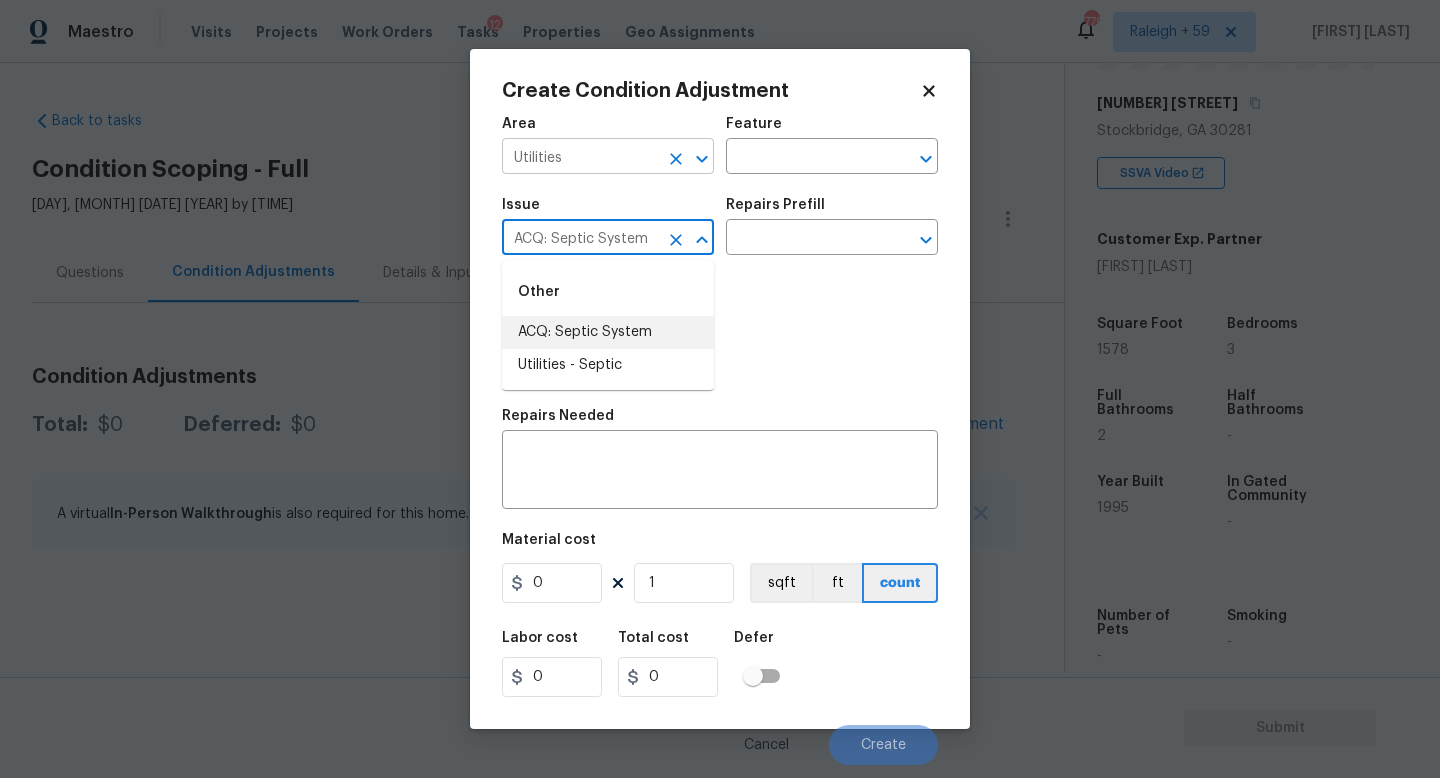 type on "ACQ: Septic System" 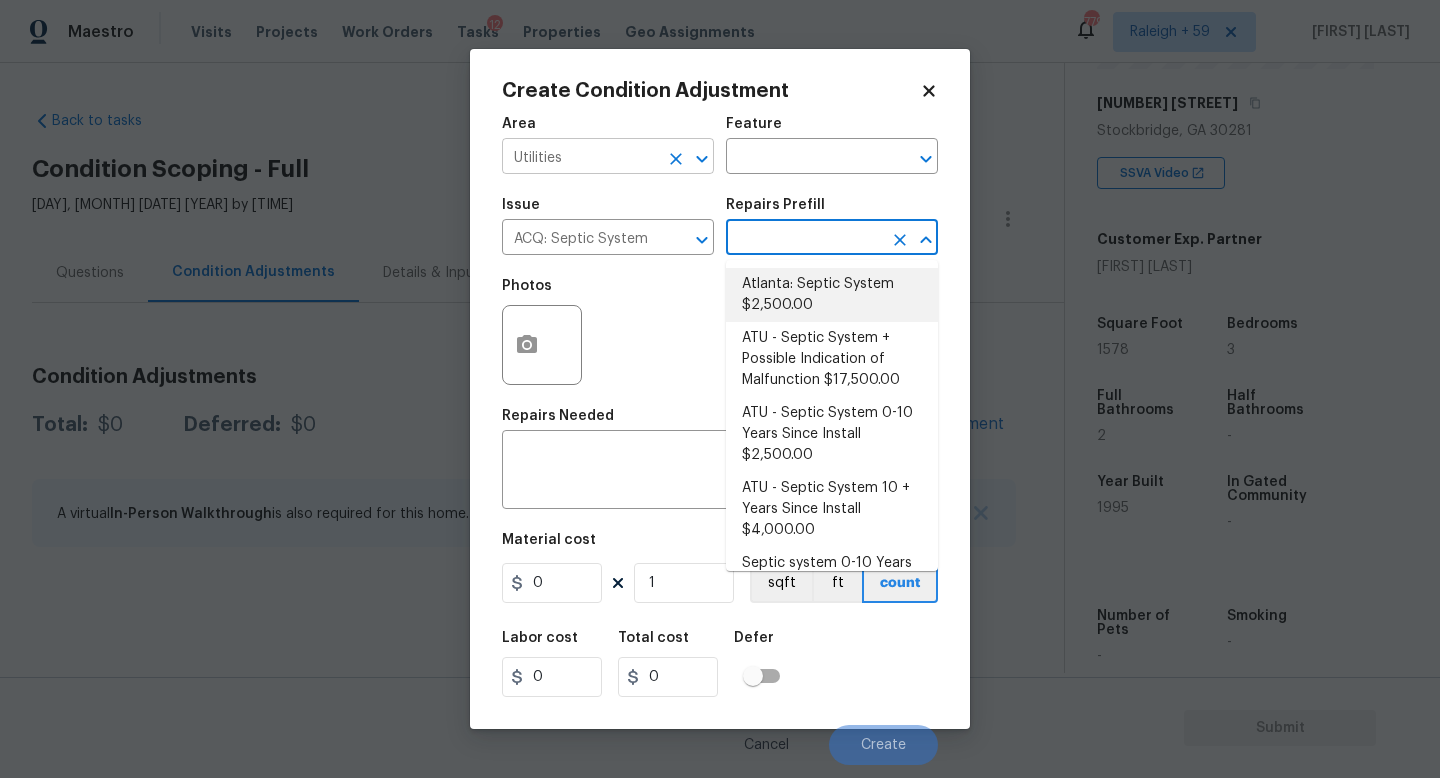 type on "Acquisition" 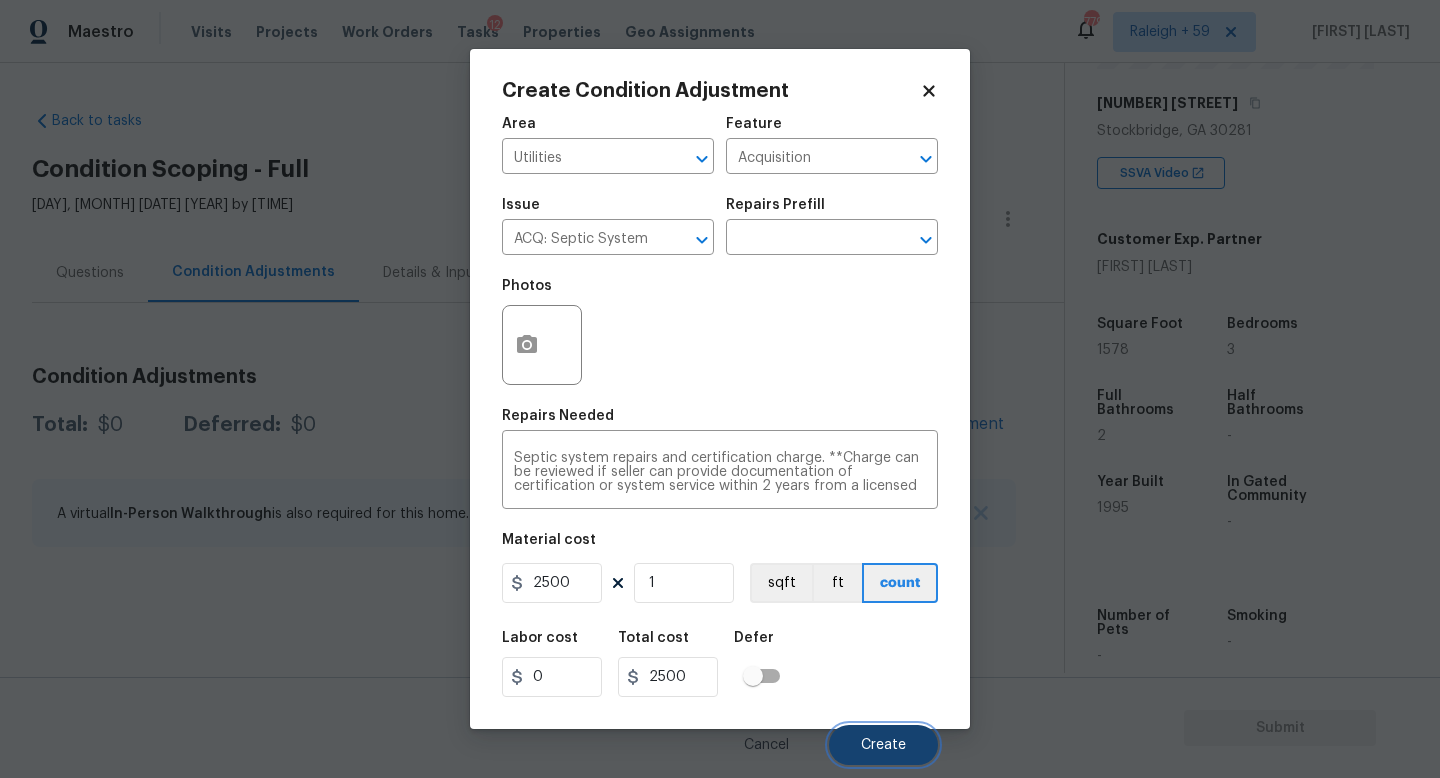 click on "Create" at bounding box center [883, 745] 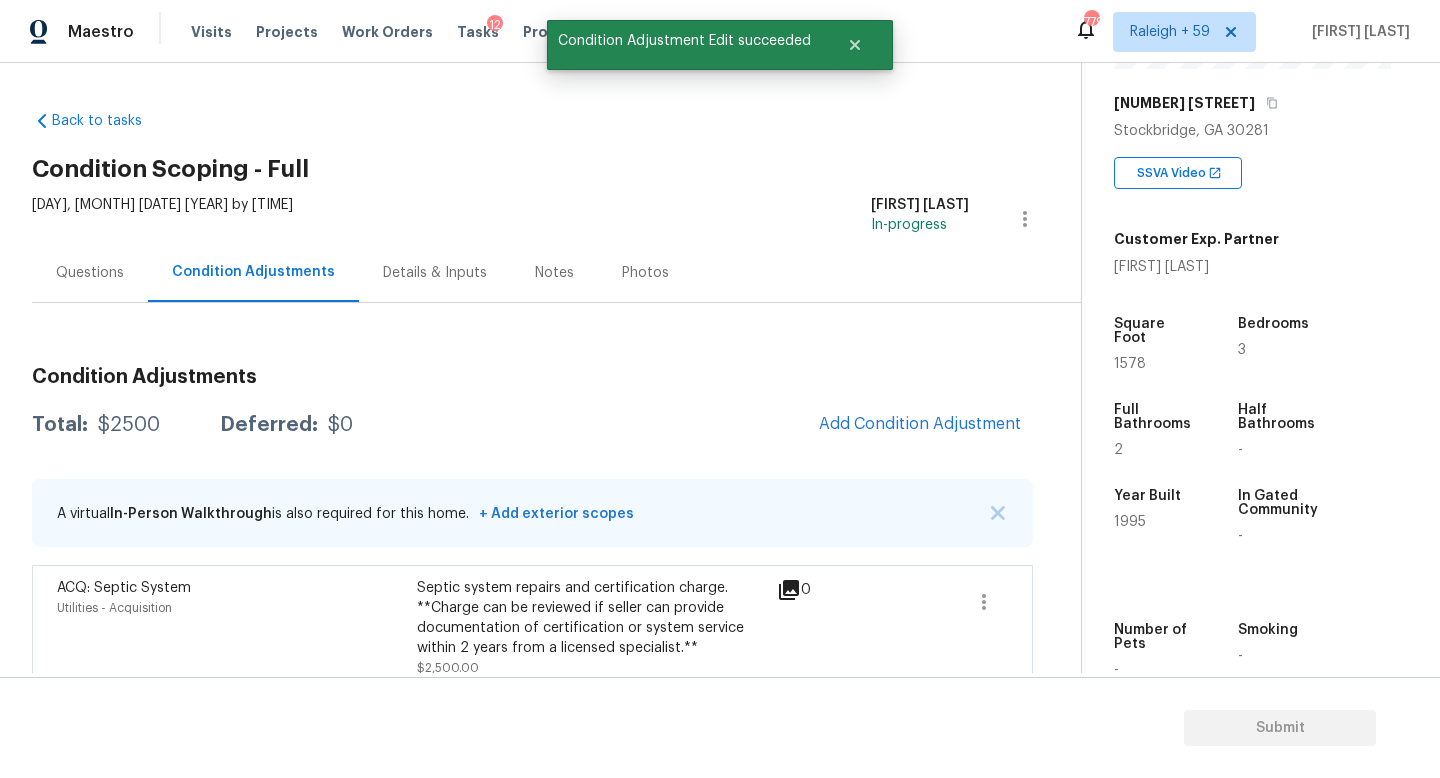 click on "Questions" at bounding box center [90, 272] 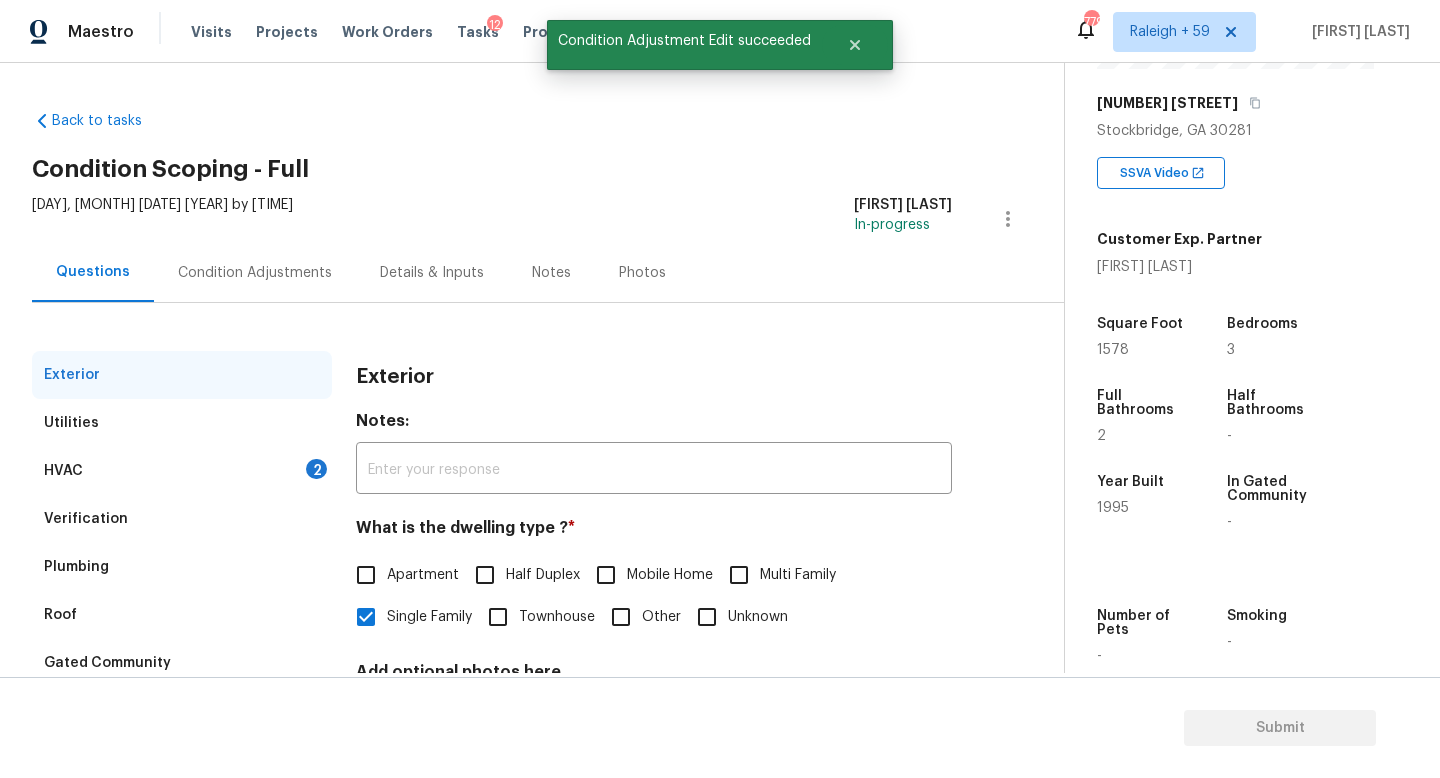 click on "Condition Adjustments" at bounding box center [255, 273] 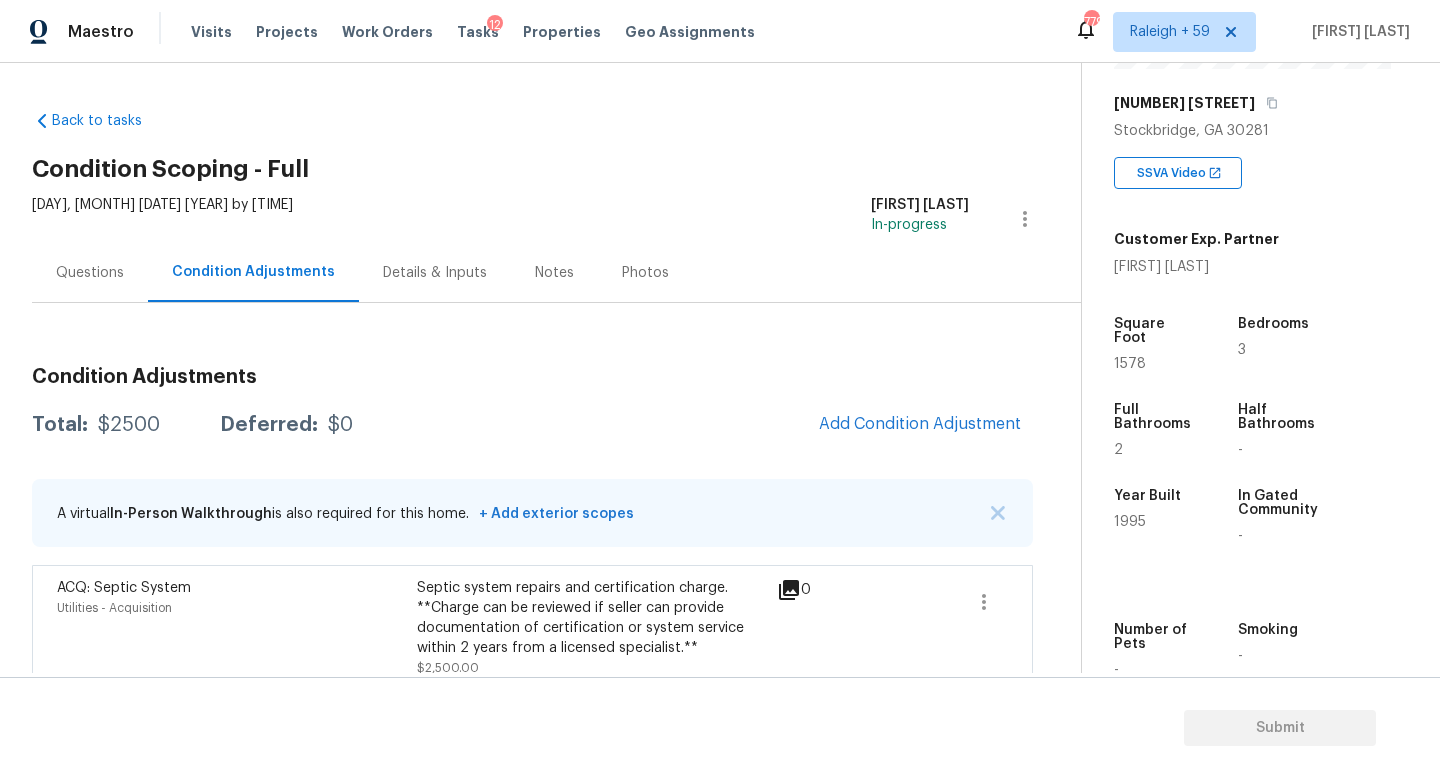 click on "Questions" at bounding box center [90, 273] 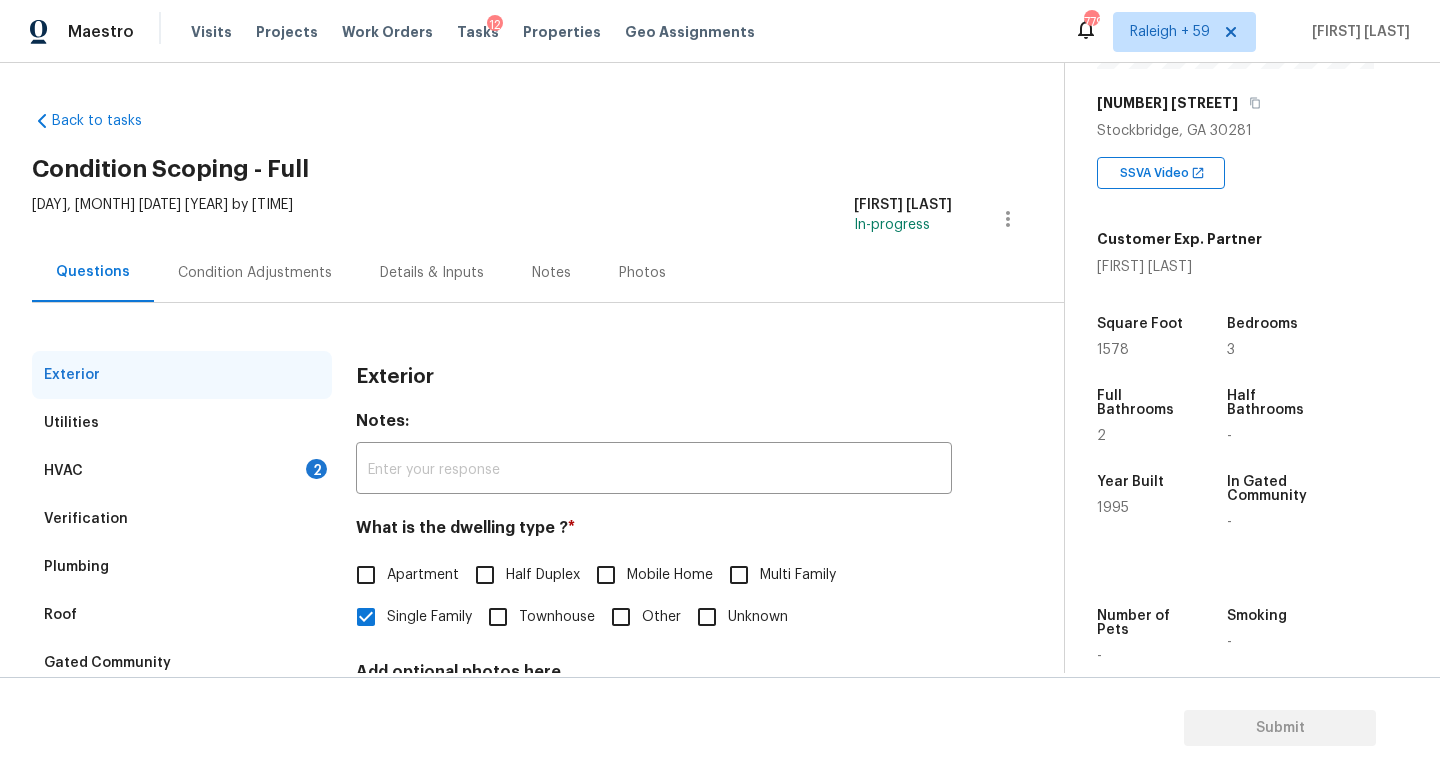 click on "Condition Adjustments" at bounding box center (255, 273) 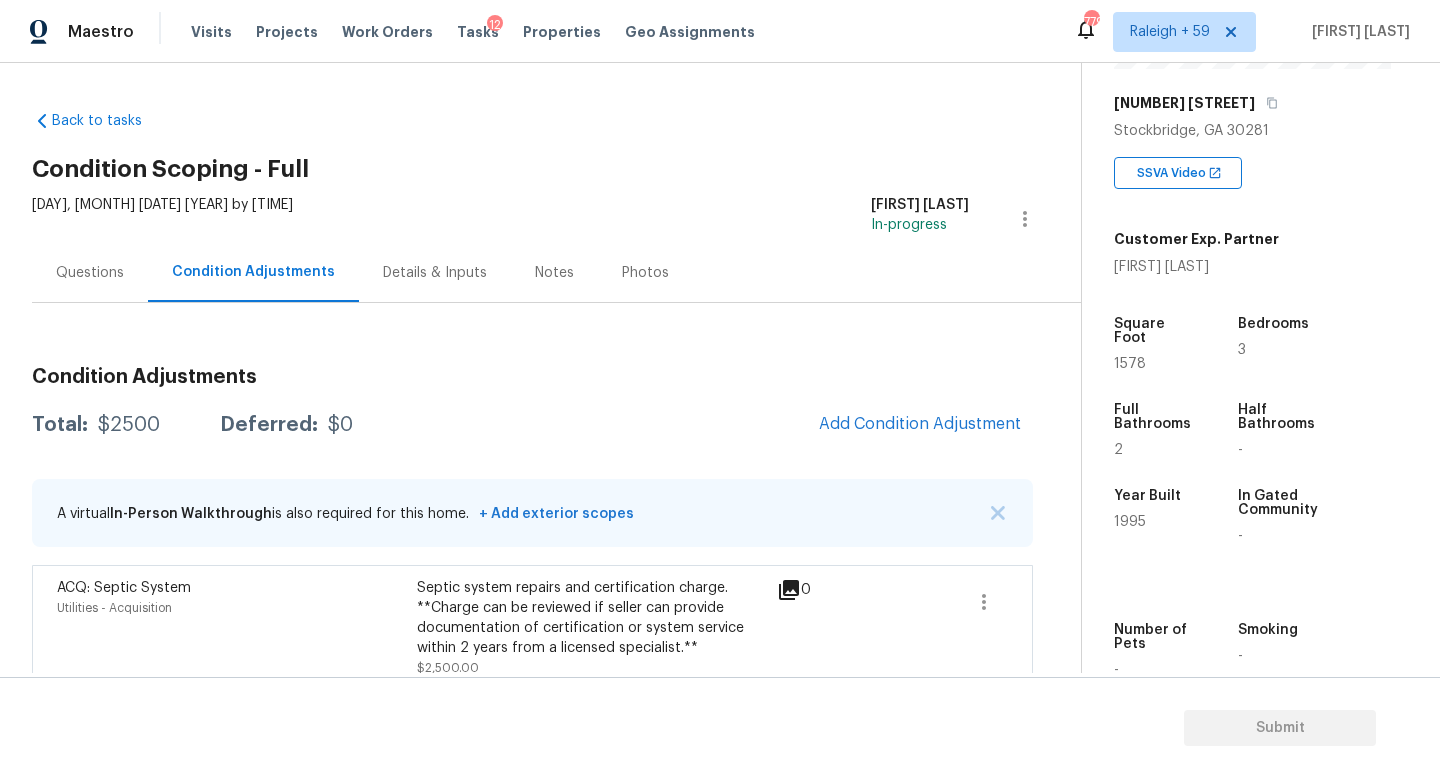 click on "Questions" at bounding box center [90, 273] 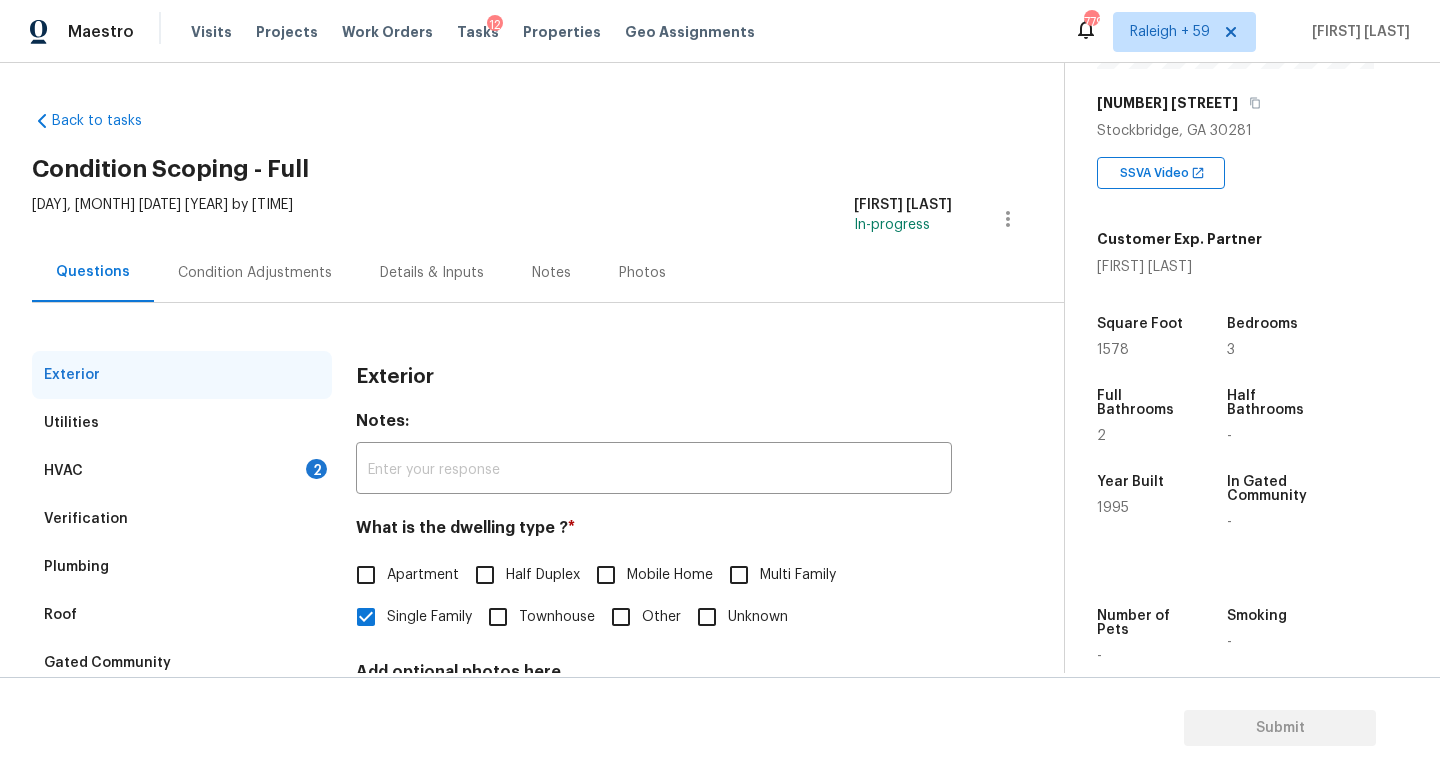 click on "HVAC 2" at bounding box center [182, 471] 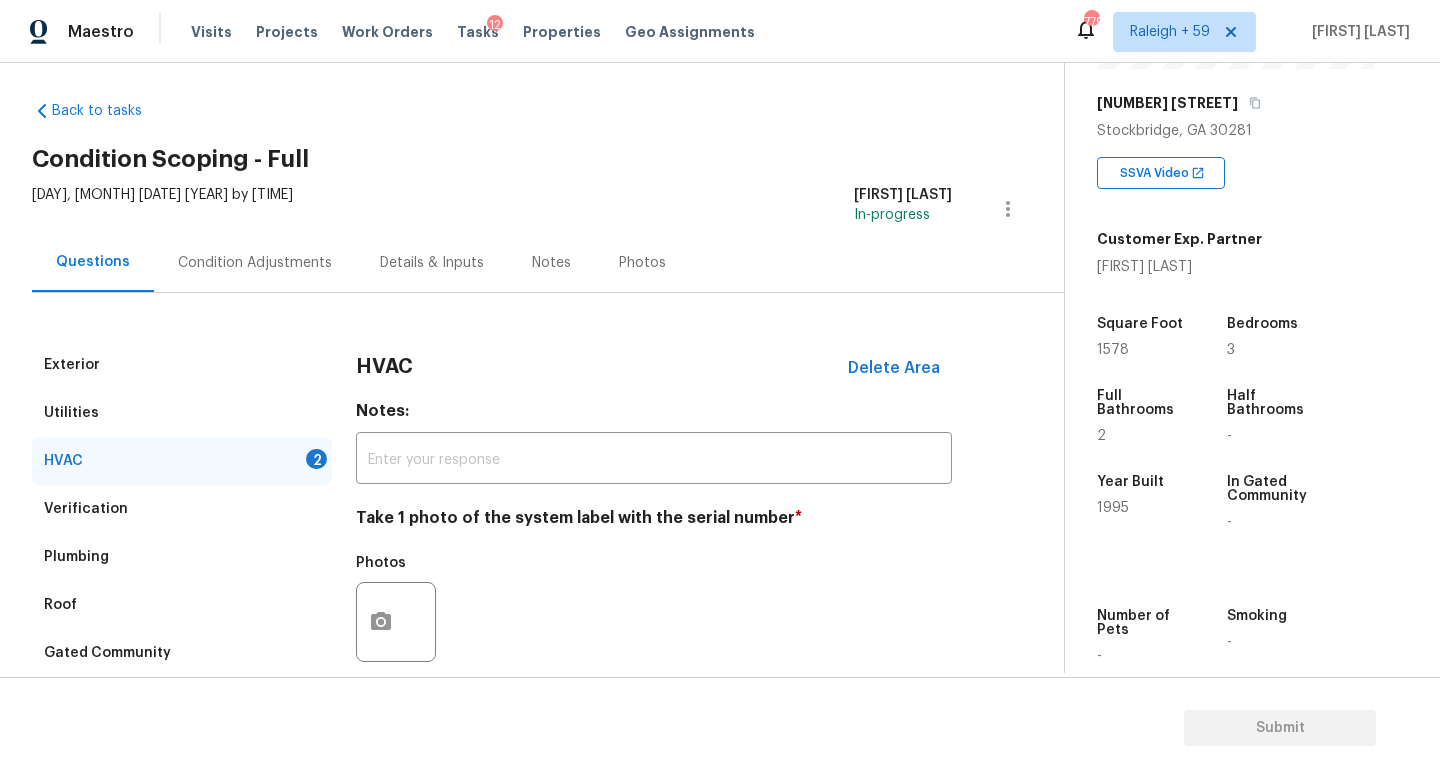 scroll, scrollTop: 0, scrollLeft: 0, axis: both 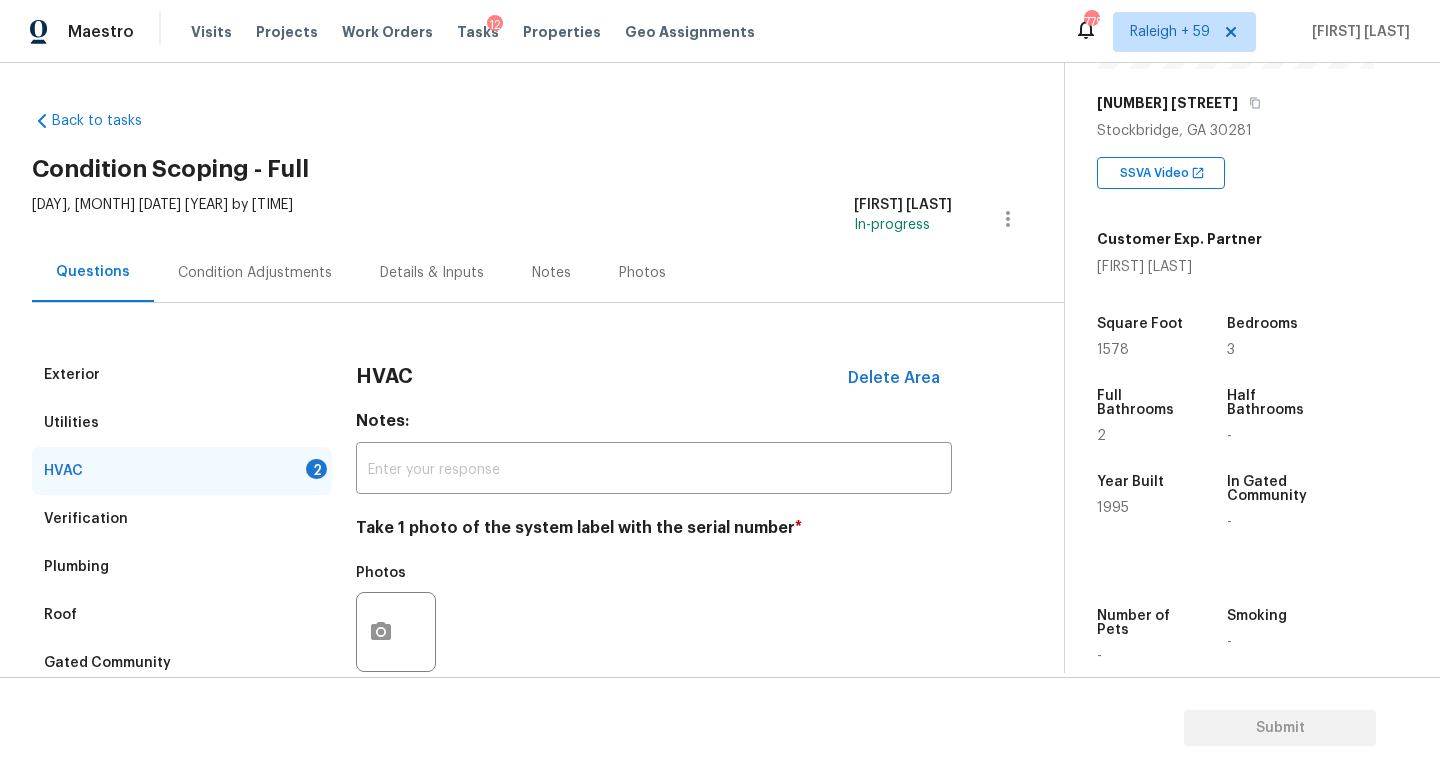 click on "Condition Adjustments" at bounding box center [255, 273] 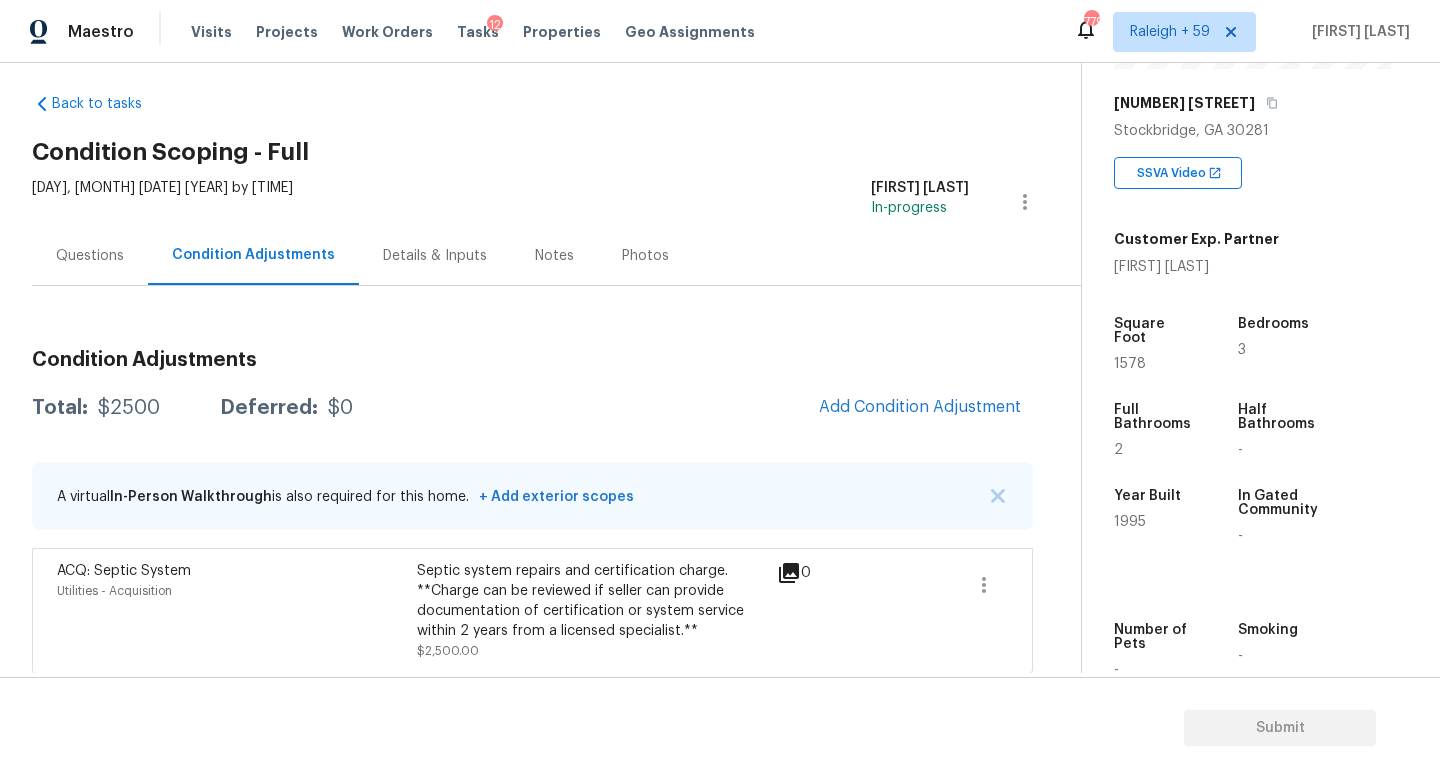 scroll, scrollTop: 39, scrollLeft: 0, axis: vertical 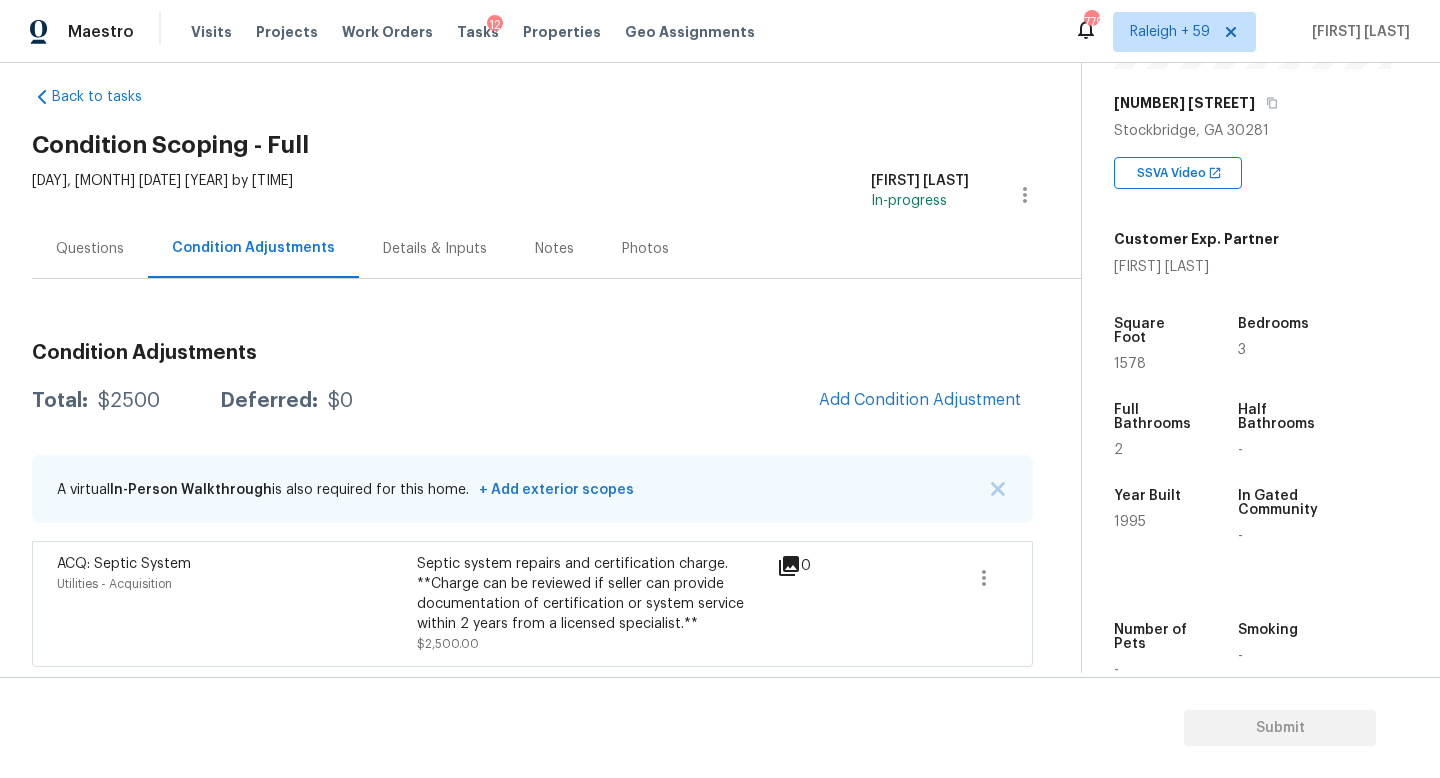 click on "Add Condition Adjustment" at bounding box center [920, 401] 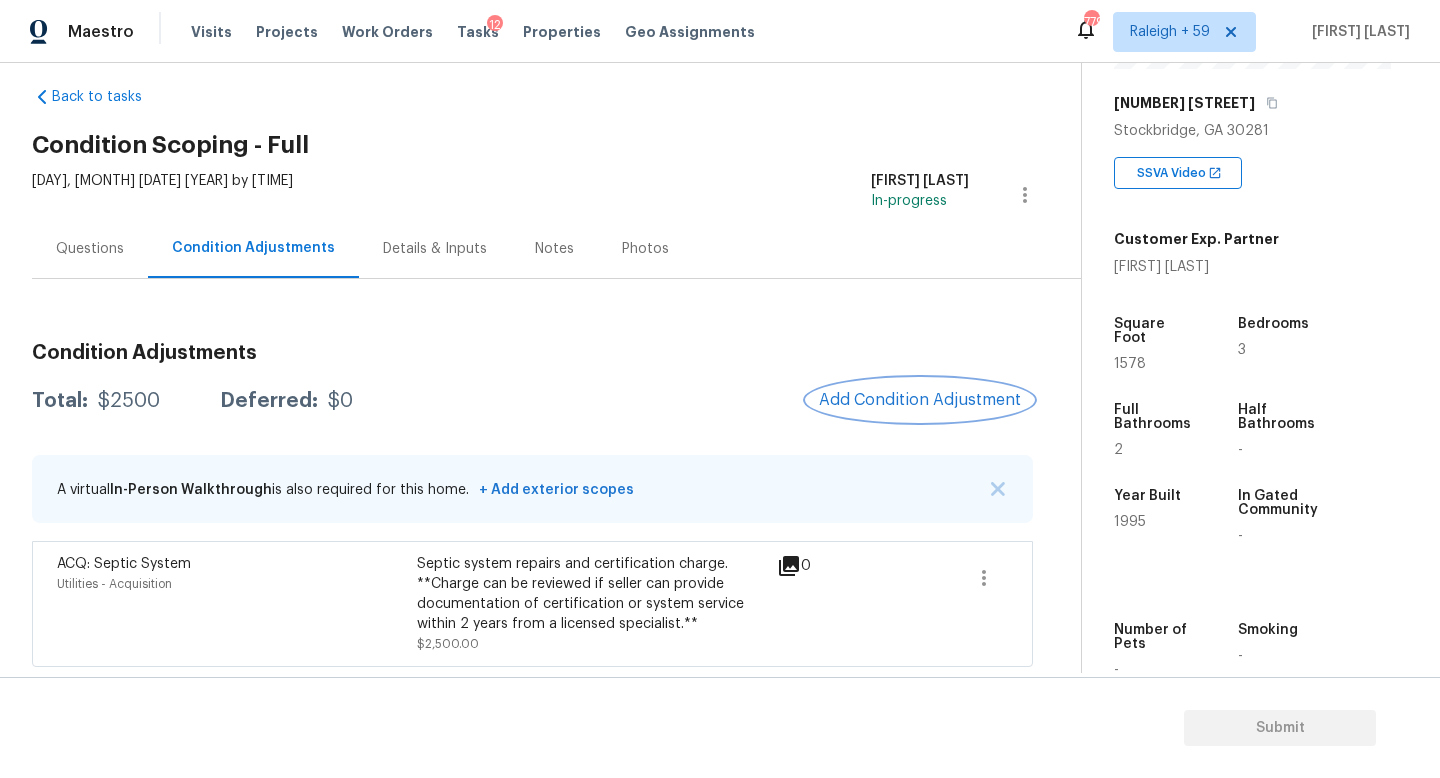 click on "Add Condition Adjustment" at bounding box center (920, 400) 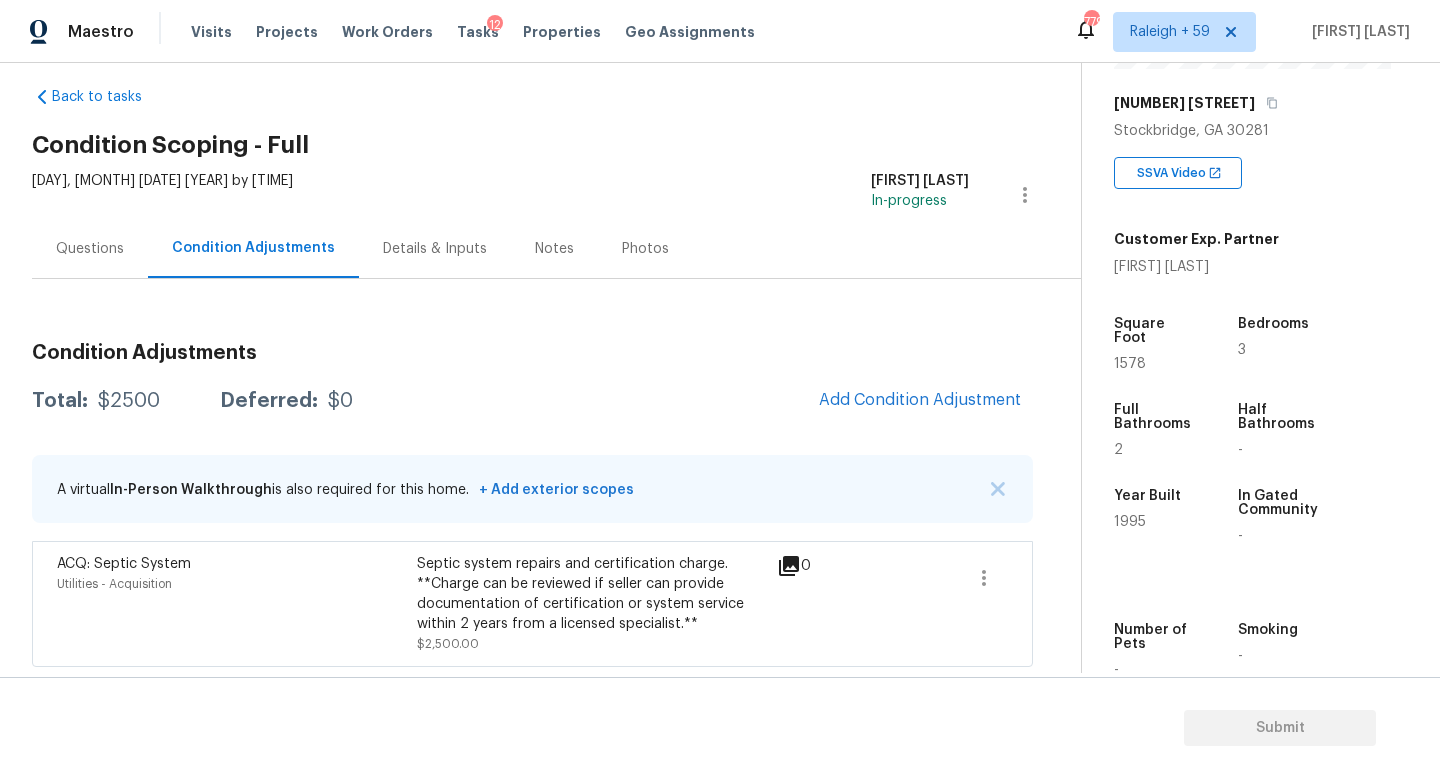 click on "Maestro Visits Projects Work Orders Tasks 12 Properties Geo Assignments 779 Raleigh + 59 [PERSON] Back to tasks Condition Scoping - Full [DAY], [MONTH] [DATE] [YEAR] by [TIME]   [PERSON] In-progress Questions Condition Adjustments Details & Inputs Notes Photos Condition Adjustments Total:  $2500 Deferred:  $0 Add Condition Adjustment A virtual  In-Person Walkthrough  is also required for this home.   + Add exterior scopes ACQ: Septic System Utilities - Acquisition Septic system repairs and certification charge. **Charge can be reviewed if seller can provide documentation of certification or system service within 2 years from a licensed specialist.** $2,500.00   0 Property Details © Mapbox   © OpenStreetMap   Improve this map [NUMBER] [STREET] [CITY], [STATE] [ZIP] SSVA Video Customer Exp. Partner [PERSON] Square Foot [NUMBER] Bedrooms [NUMBER] Full Bathrooms [NUMBER] Half Bathrooms - Year Built [YEAR] In Gated Community - Number of Pets - Smoking - Septic system - Home Additions - Submit
Area ​ Feature ​" at bounding box center (720, 389) 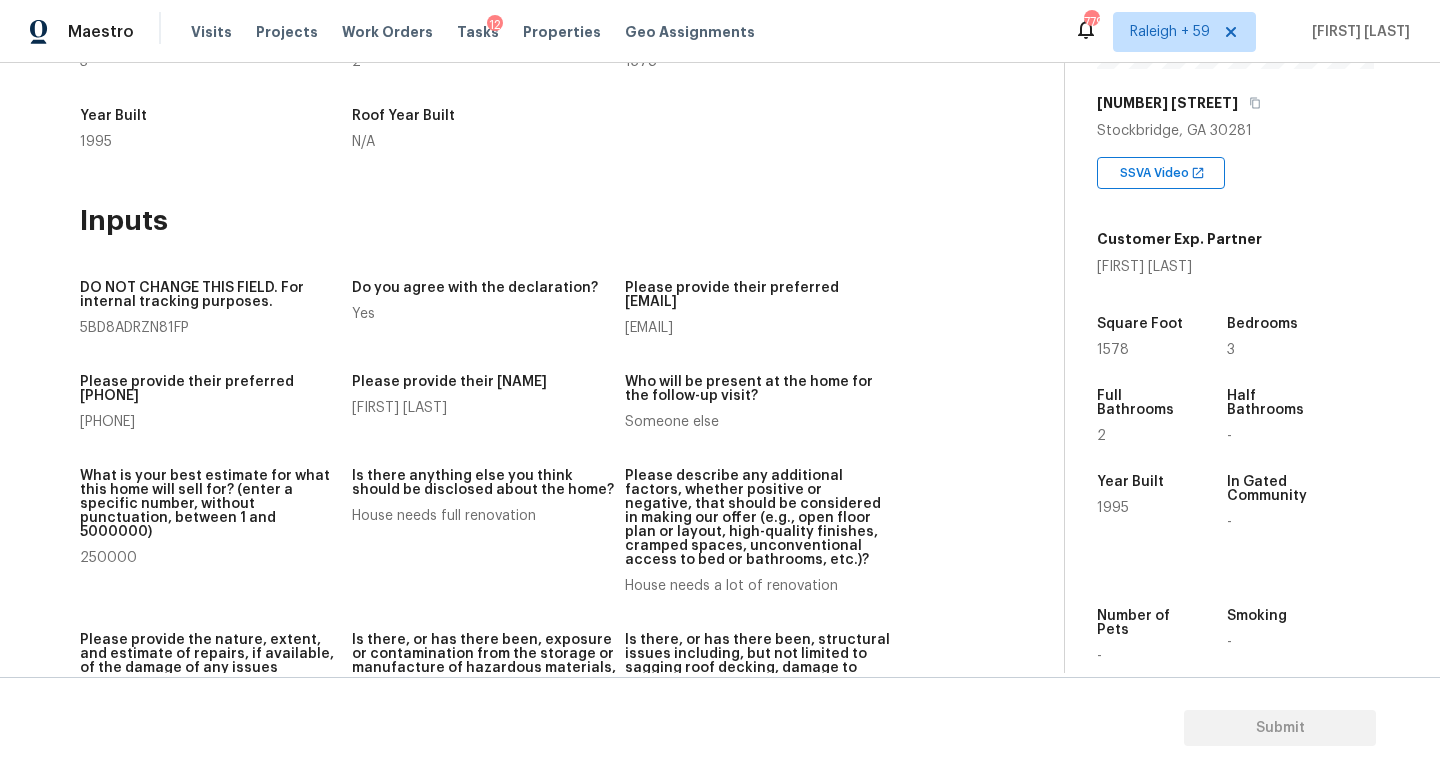 scroll, scrollTop: 0, scrollLeft: 0, axis: both 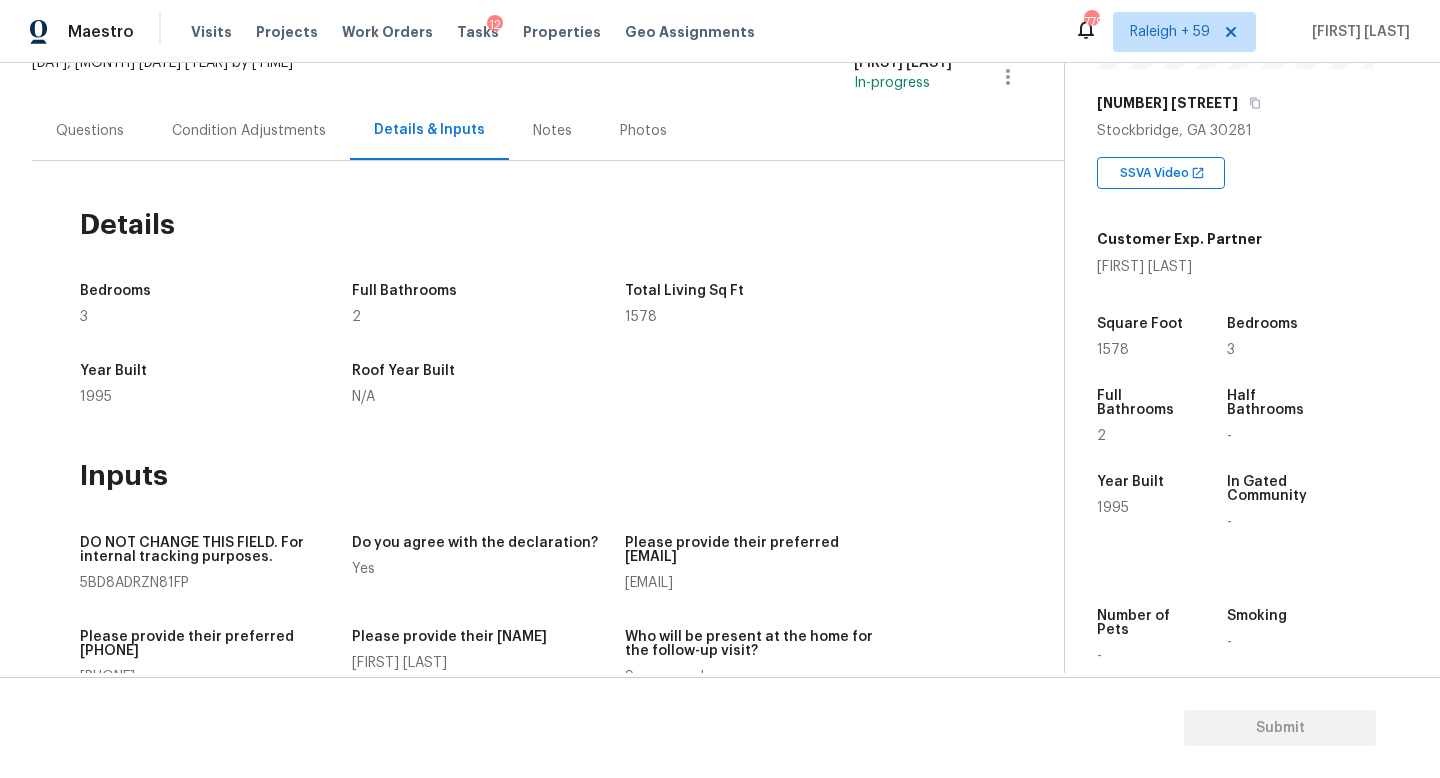 click on "Condition Adjustments" at bounding box center [249, 130] 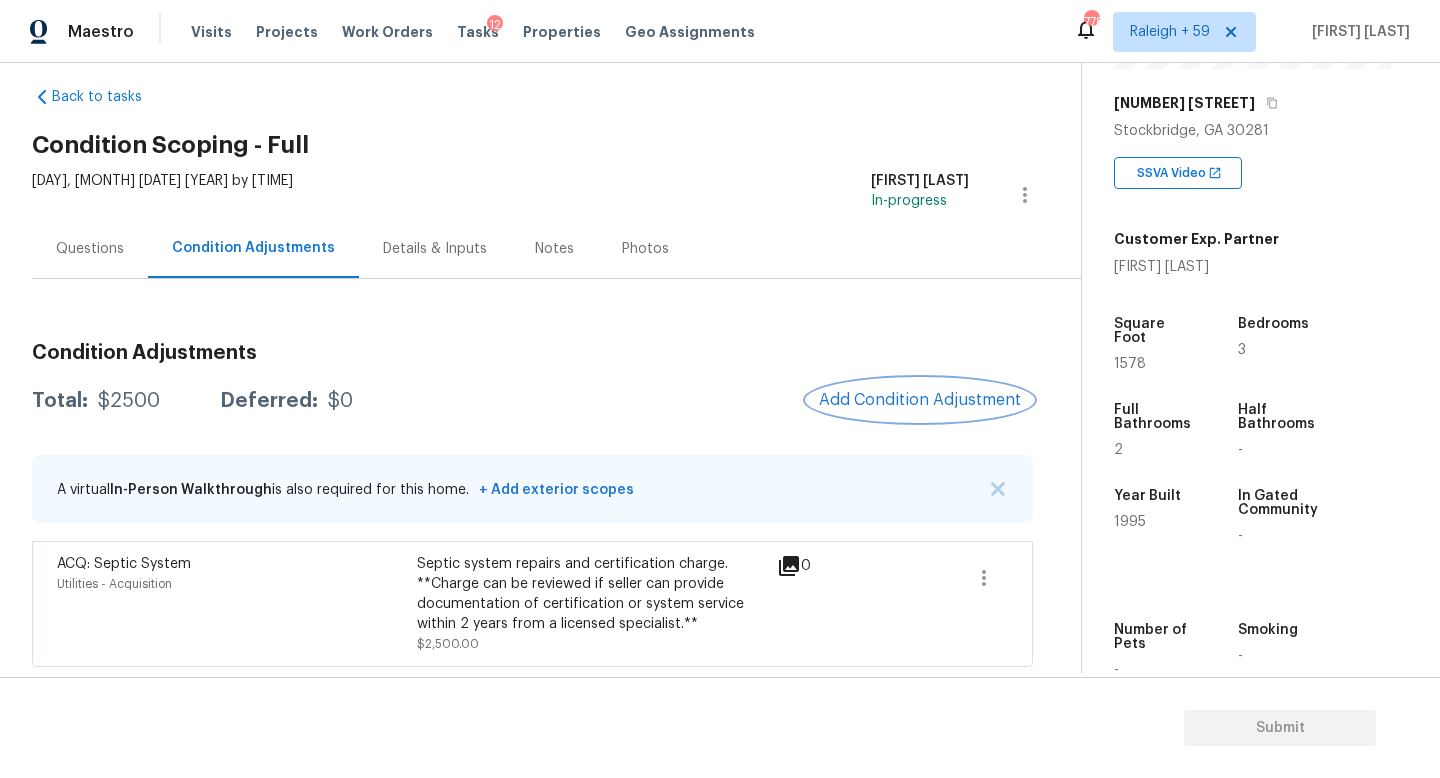 click on "Add Condition Adjustment" at bounding box center (920, 400) 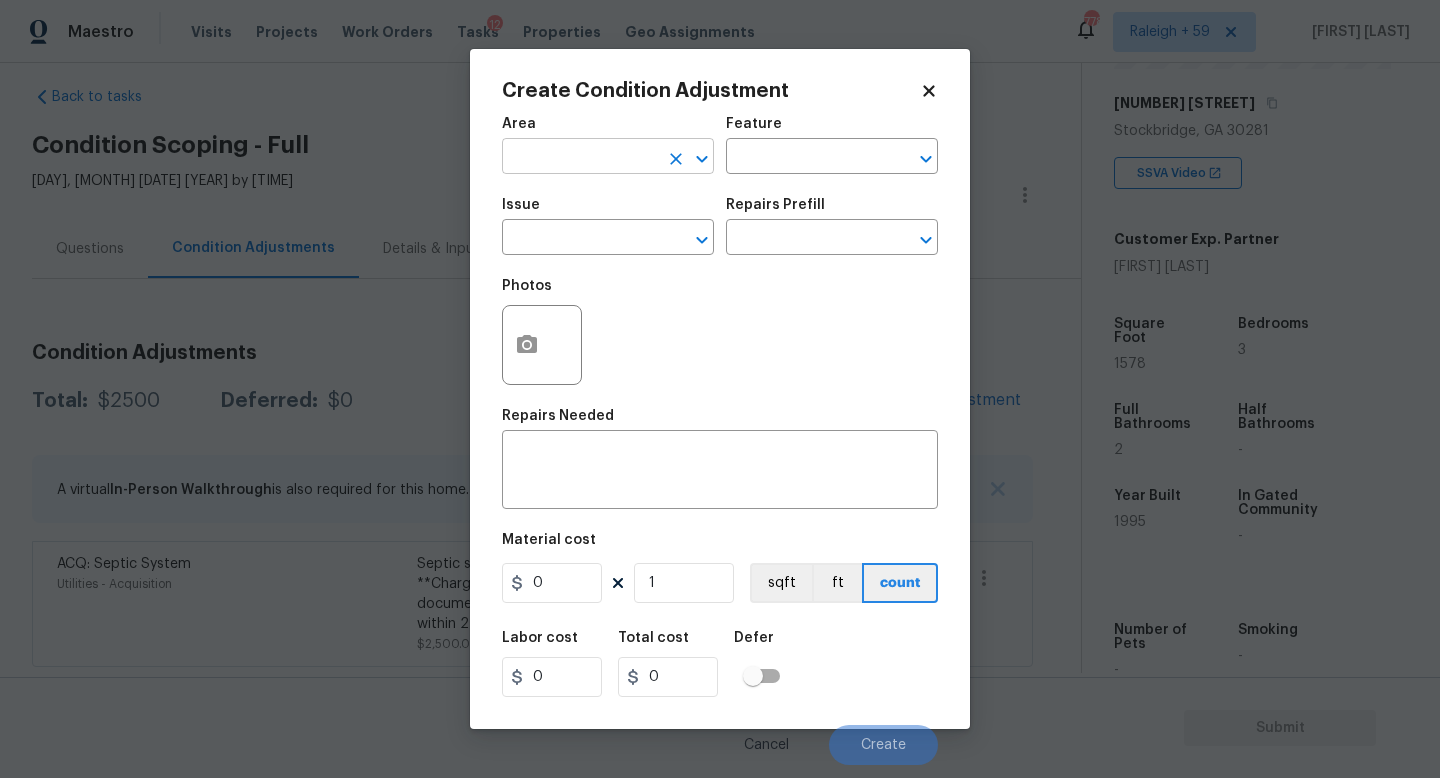 click at bounding box center (580, 158) 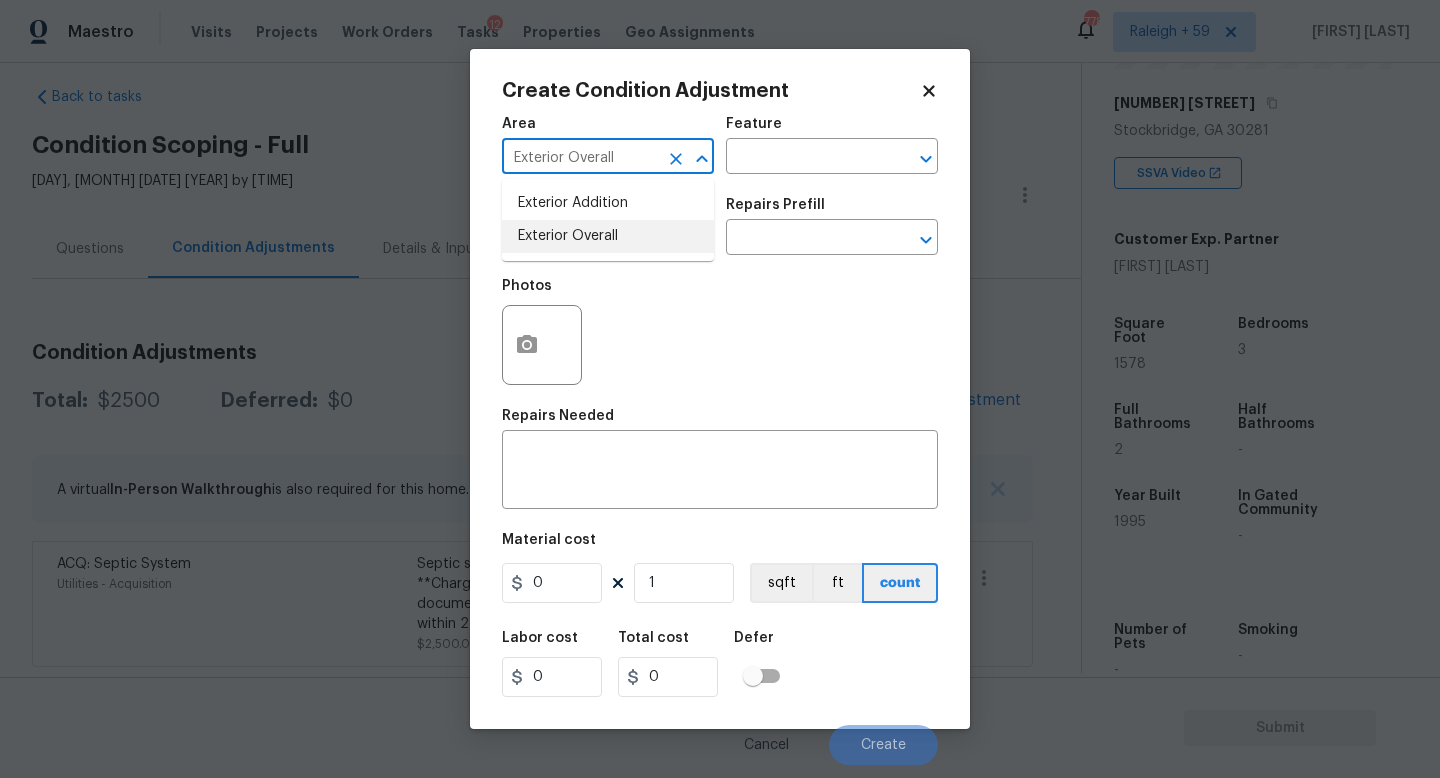 type on "Exterior Overall" 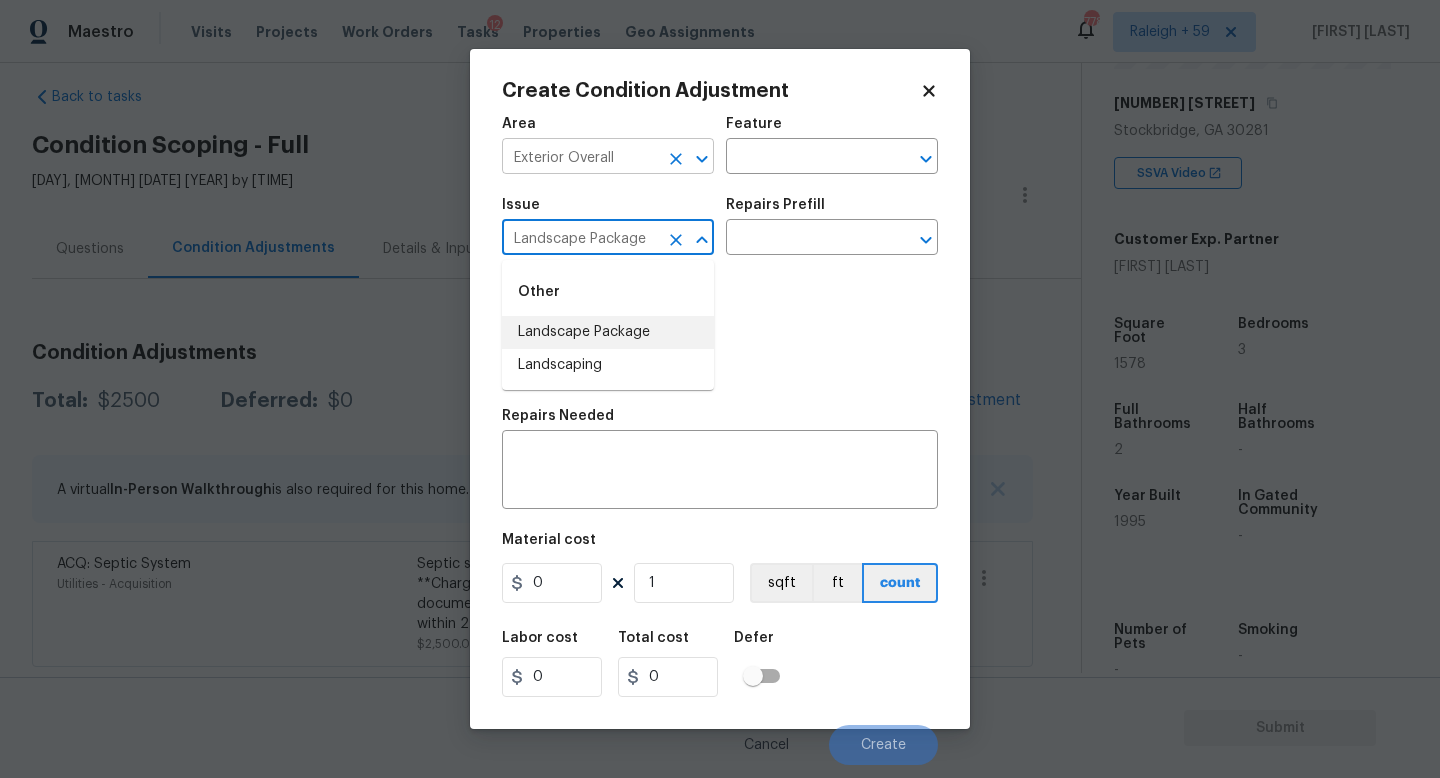 type on "Landscape Package" 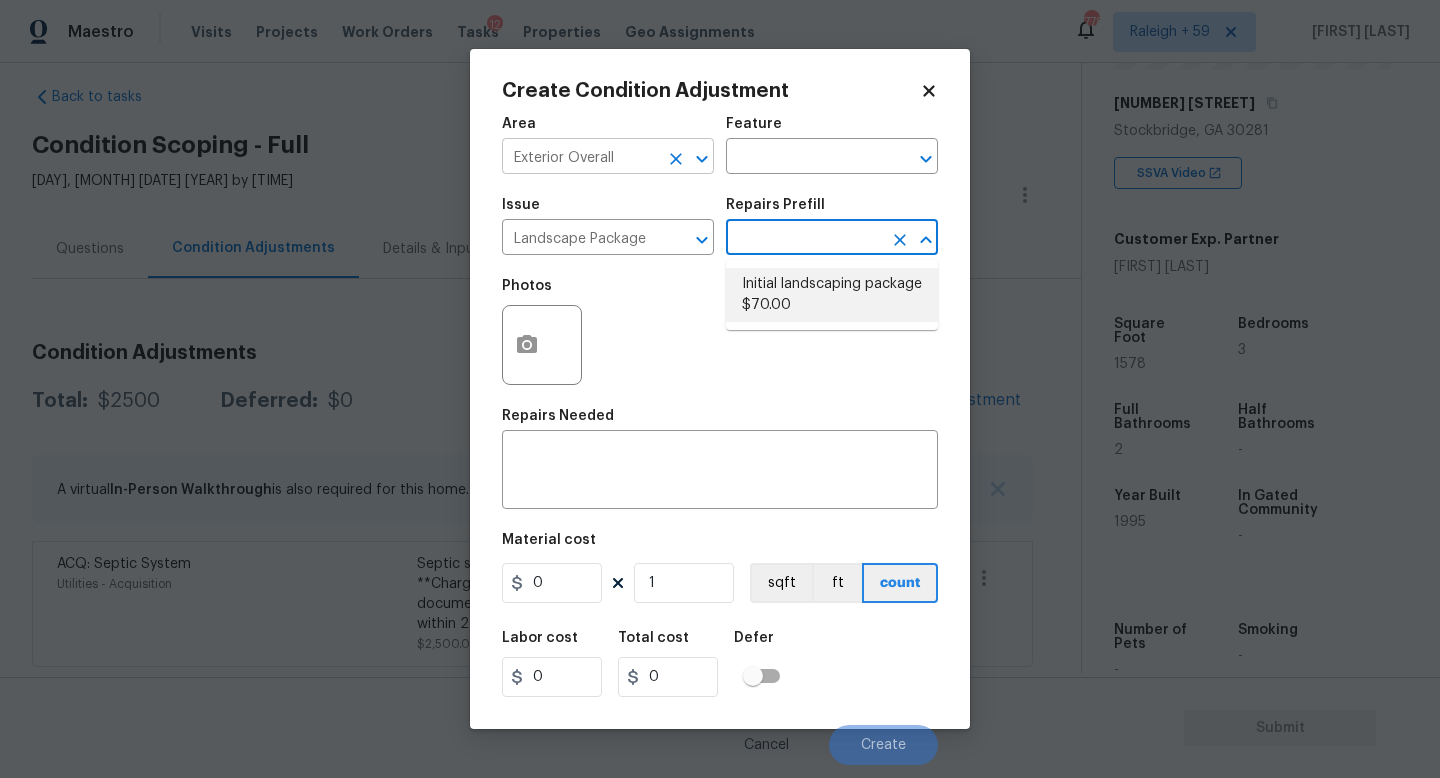 type on "Home Readiness Packages" 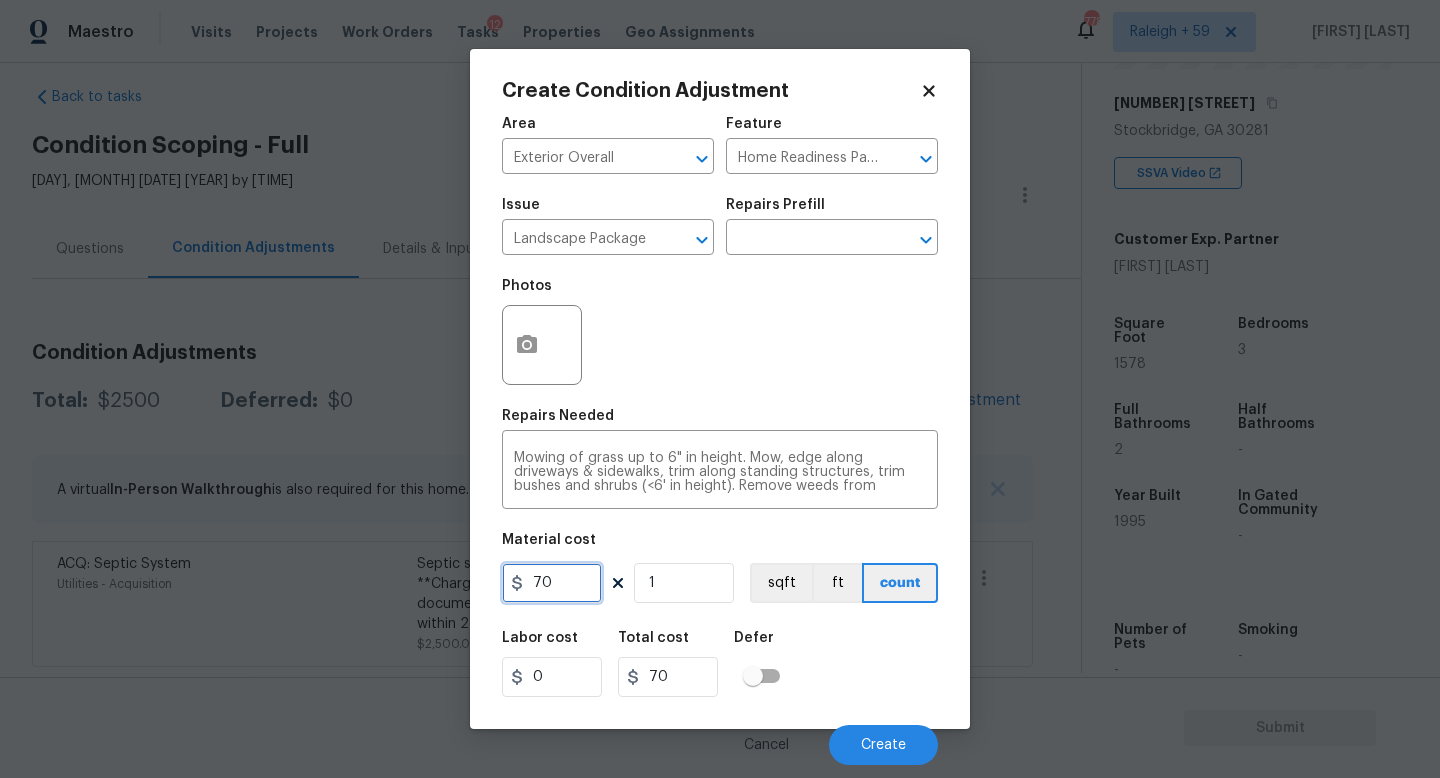 drag, startPoint x: 569, startPoint y: 583, endPoint x: 438, endPoint y: 580, distance: 131.03435 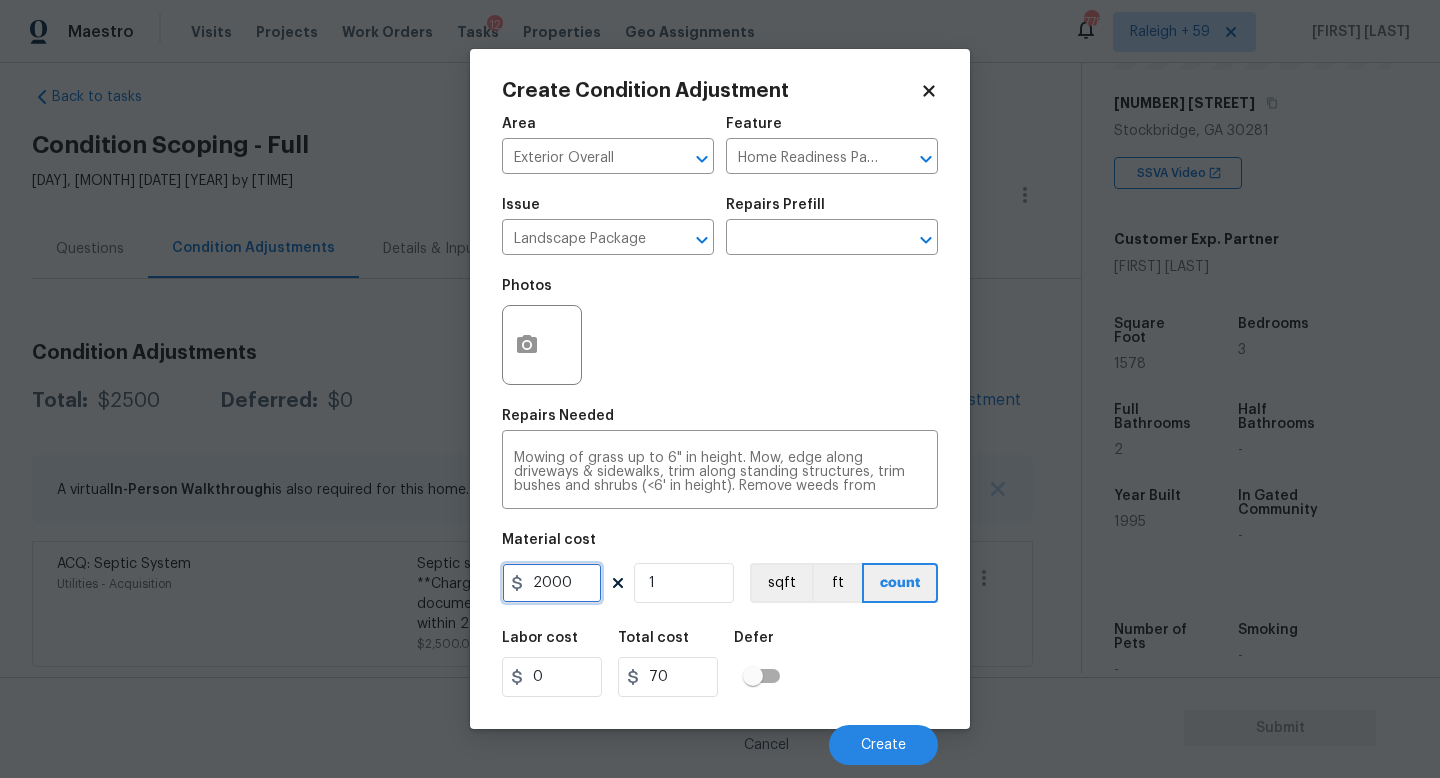 type on "2000" 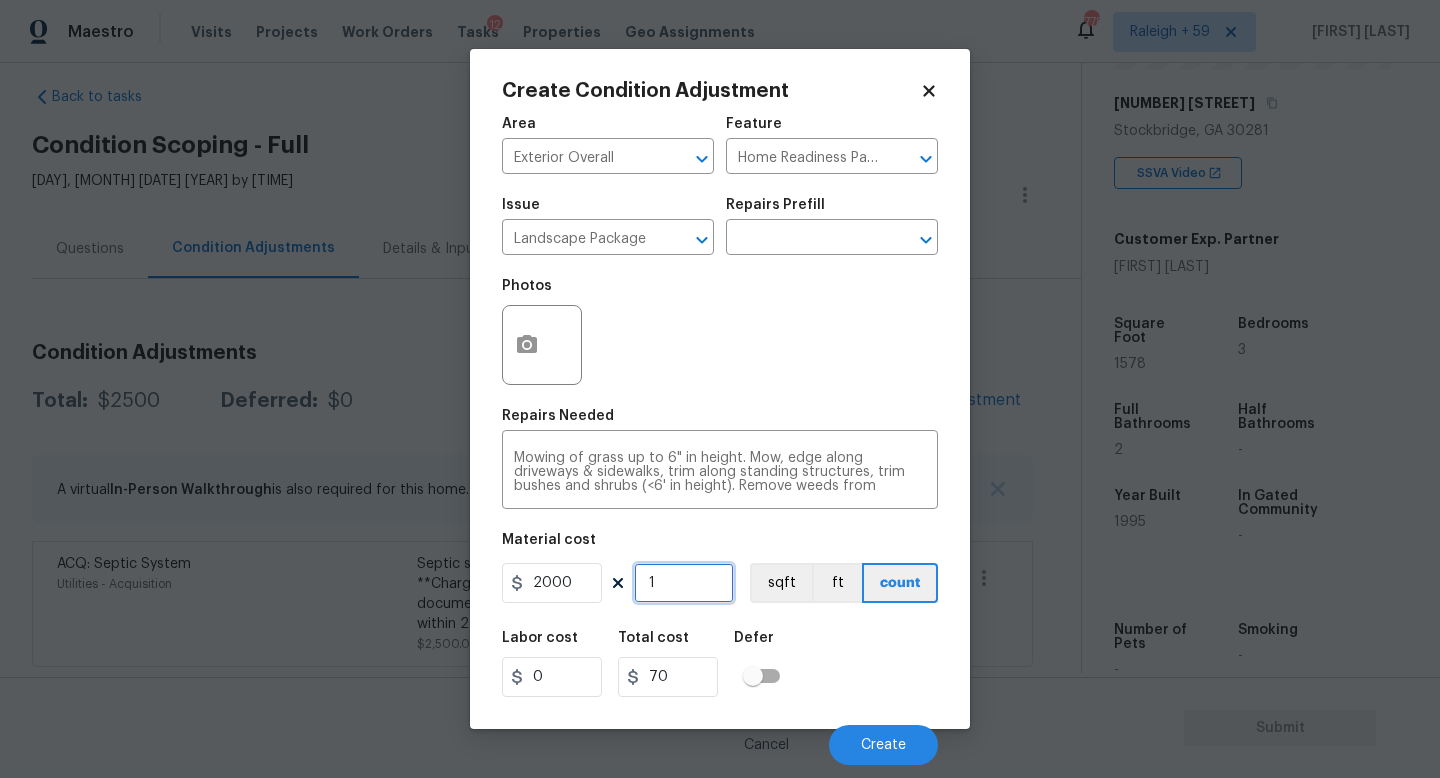 type on "2000" 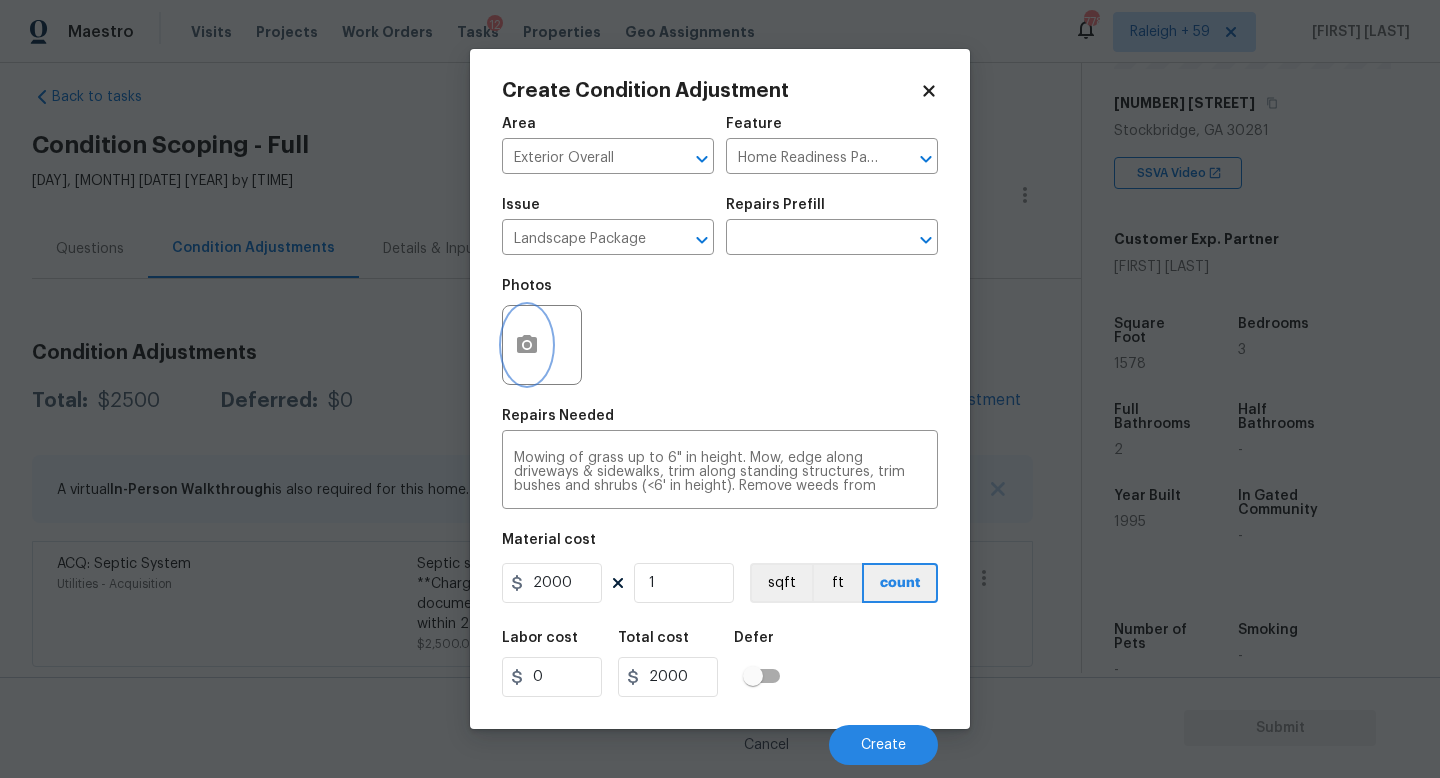 click at bounding box center (527, 345) 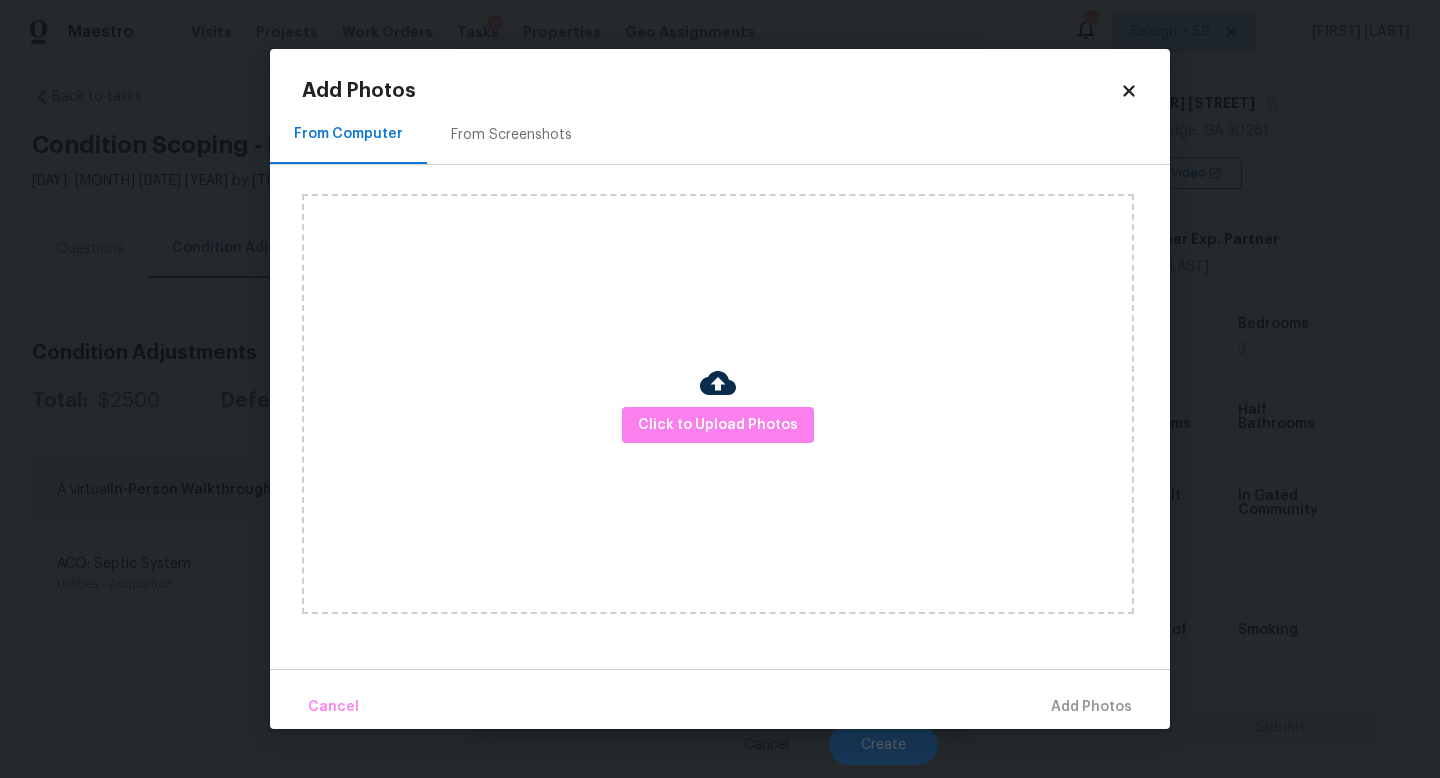 click on "Click to Upload Photos" at bounding box center [718, 404] 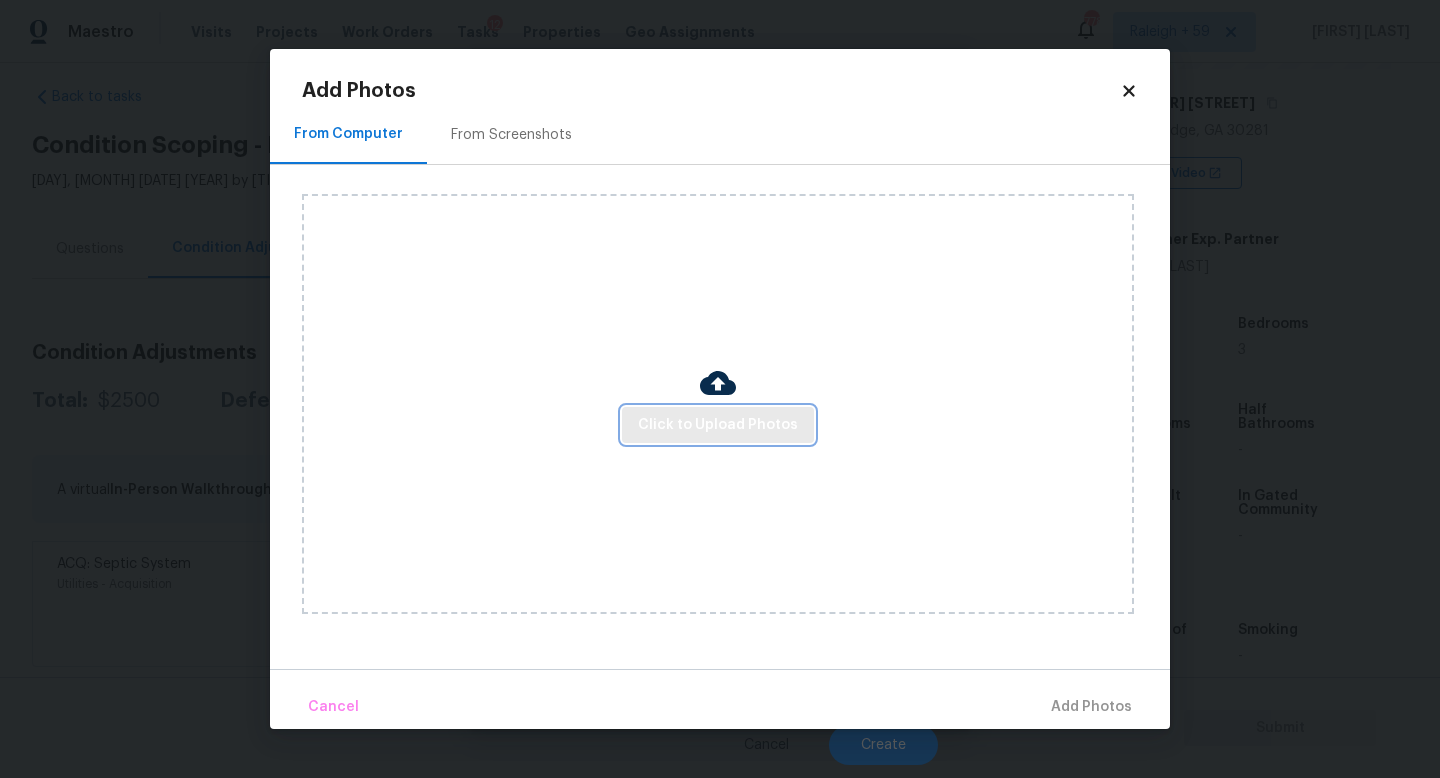 click on "Click to Upload Photos" at bounding box center [718, 425] 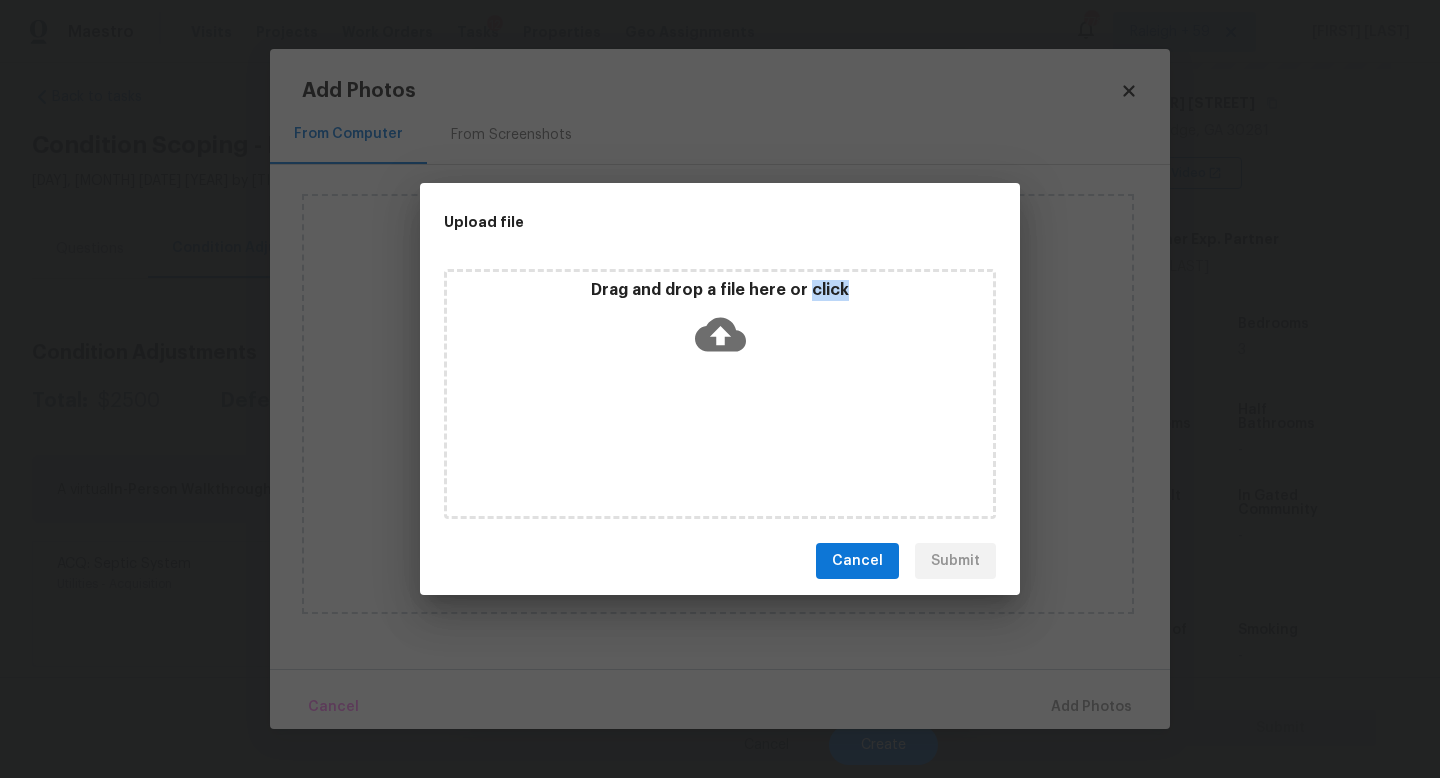 click on "Drag and drop a file here or click" at bounding box center [720, 394] 